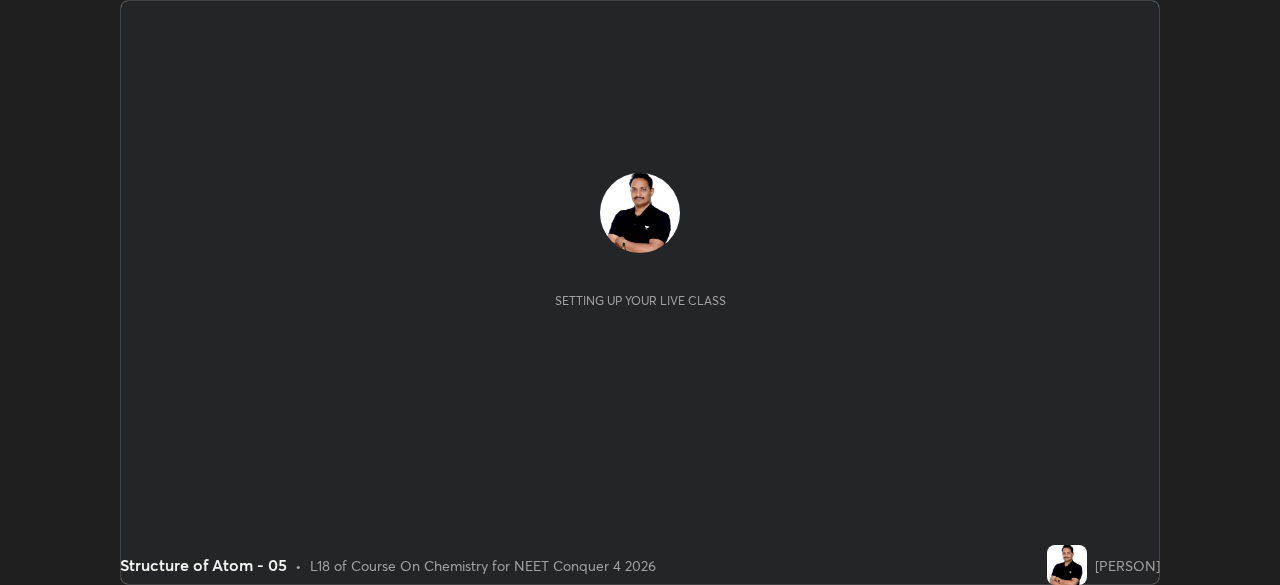 scroll, scrollTop: 0, scrollLeft: 0, axis: both 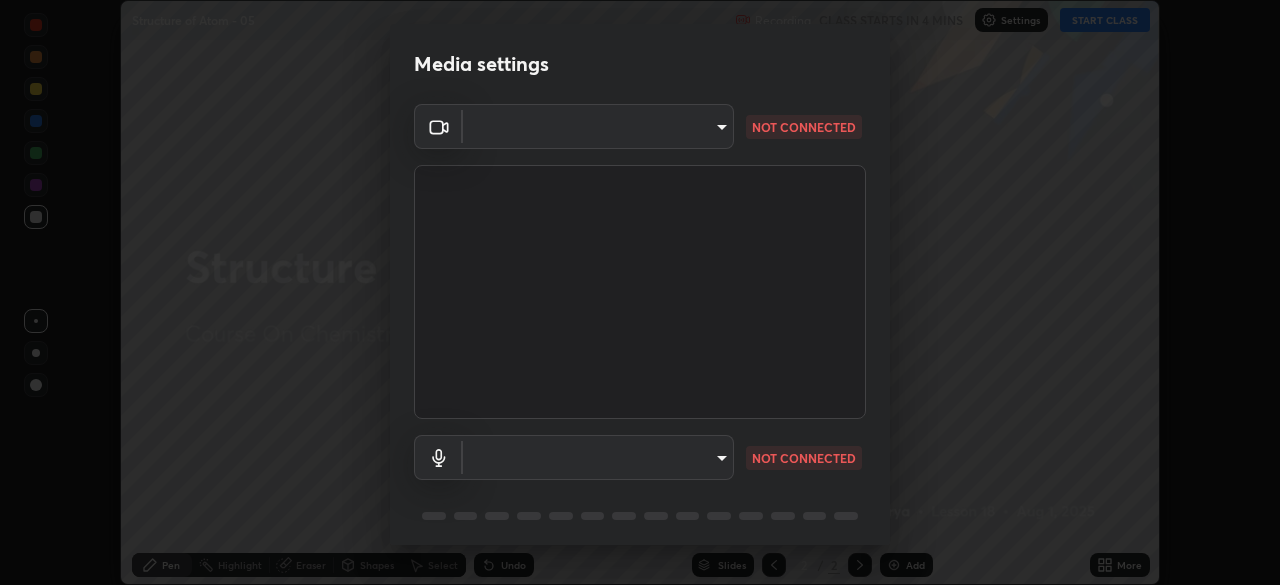 type on "c08bce05bf8d5aea718a1be68f52da0599af41aa0cc24399225b9d00f0db6711" 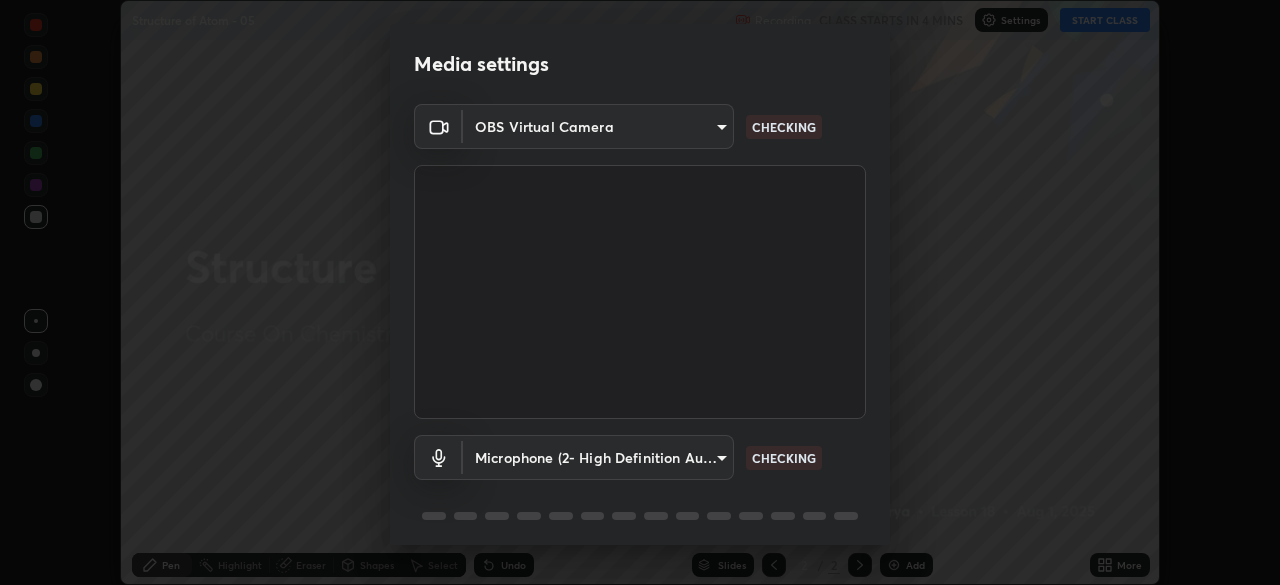scroll, scrollTop: 71, scrollLeft: 0, axis: vertical 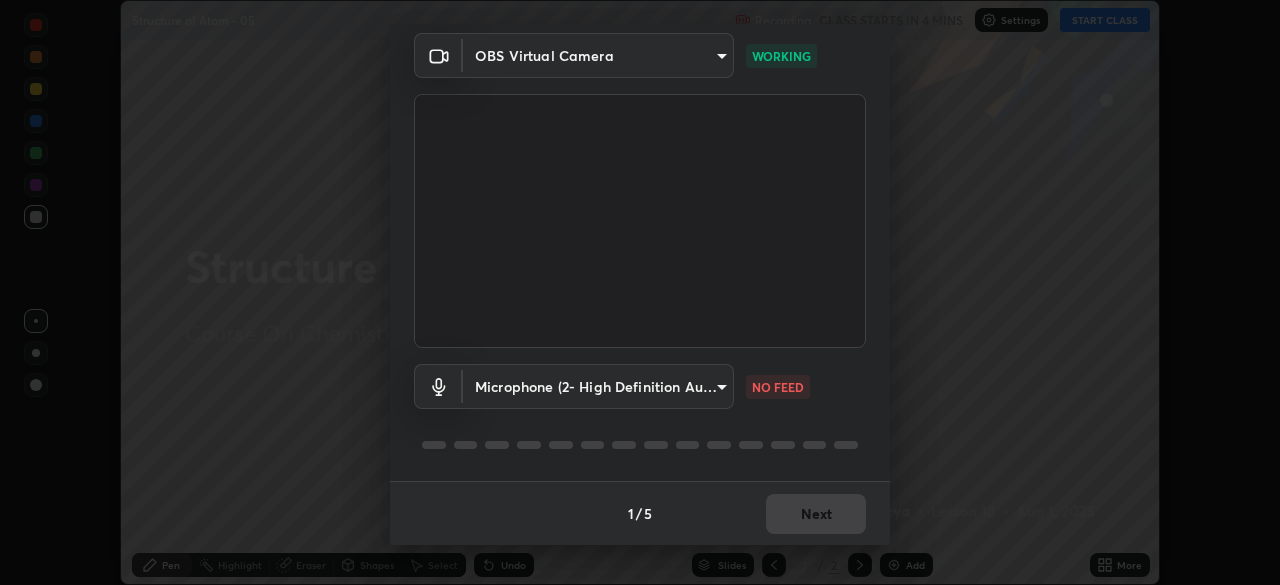 click on "Erase all Structure of Atom - 05 Recording CLASS STARTS IN 4 MINS Settings START CLASS Setting up your live class Structure of Atom - 05 • L18 of Course On Chemistry for NEET Conquer 4 2026 [PERSON] Pen Highlight Eraser Shapes Select Undo Slides 2 / 2 Add More No doubts shared Encourage your learners to ask a doubt for better clarity Report an issue Reason for reporting Buffering Chat not working Audio - Video sync issue Educator video quality low ​ Attach an image Report Media settings OBS Virtual Camera c08bce05bf8d5aea718a1be68f52da0599af41aa0cc24399225b9d00f0db6711 WORKING Microphone (2- High Definition Audio Device) f62e13f0dc2c211b2e31b7d04ee83dbf57bd85d8f499c87d3582929809dfa27d NO FEED 1 / 5 Next" at bounding box center [640, 292] 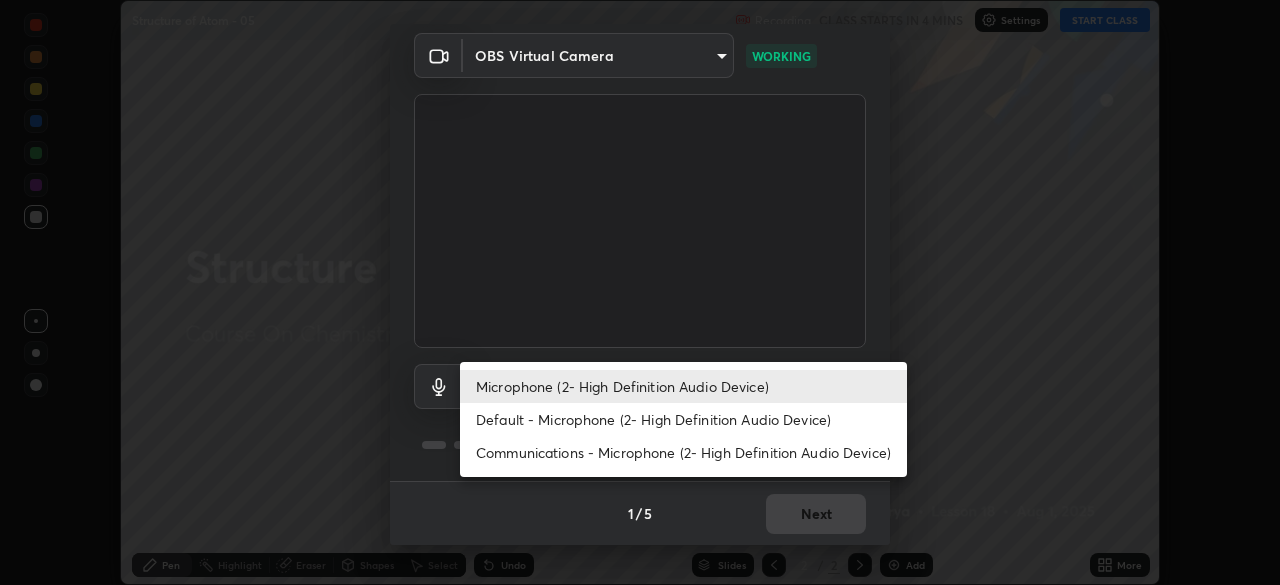 click on "Default - Microphone (2- High Definition Audio Device)" at bounding box center [683, 419] 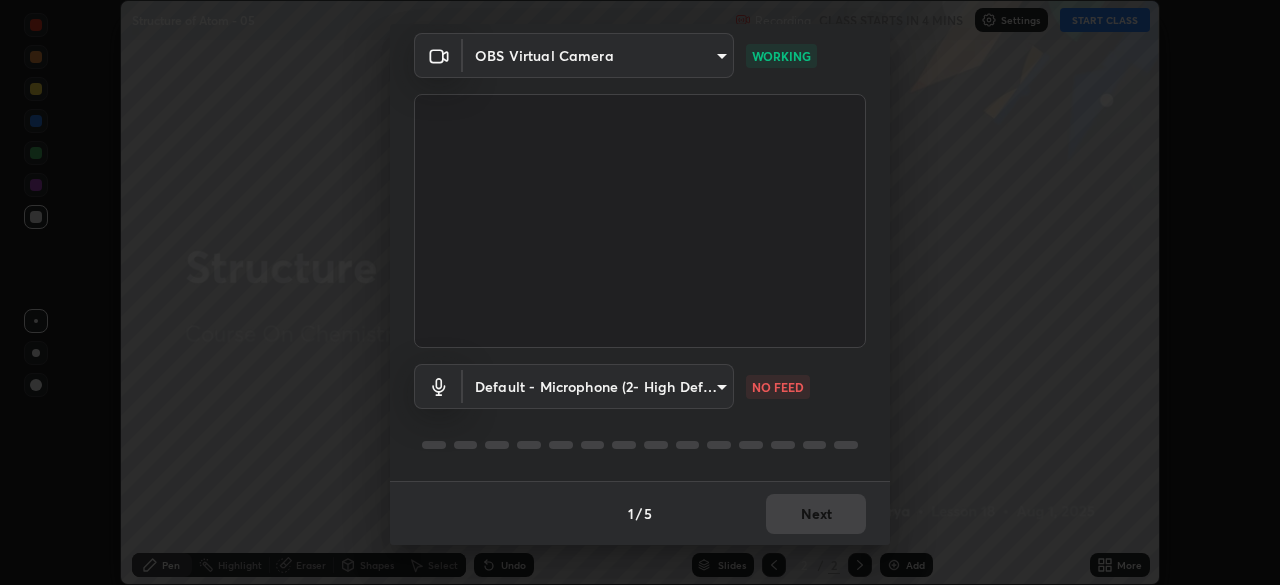 click on "Erase all Structure of Atom - 05 Recording CLASS STARTS IN 4 MINS Settings START CLASS Setting up your live class Structure of Atom - 05 • L18 of Course On Chemistry for NEET Conquer 4 2026 [PERSON] Pen Highlight Eraser Shapes Select Undo Slides 2 / 2 Add More No doubts shared Encourage your learners to ask a doubt for better clarity Report an issue Reason for reporting Buffering Chat not working Audio - Video sync issue Educator video quality low ​ Attach an image Report Media settings OBS Virtual Camera c08bce05bf8d5aea718a1be68f52da0599af41aa0cc24399225b9d00f0db6711 WORKING Default - Microphone (2- High Definition Audio Device) default NO FEED 1 / 5 Next Microphone (2- High Definition Audio Device) Default - Microphone (2- High Definition Audio Device) Communications - Microphone (2- High Definition Audio Device)" at bounding box center (640, 292) 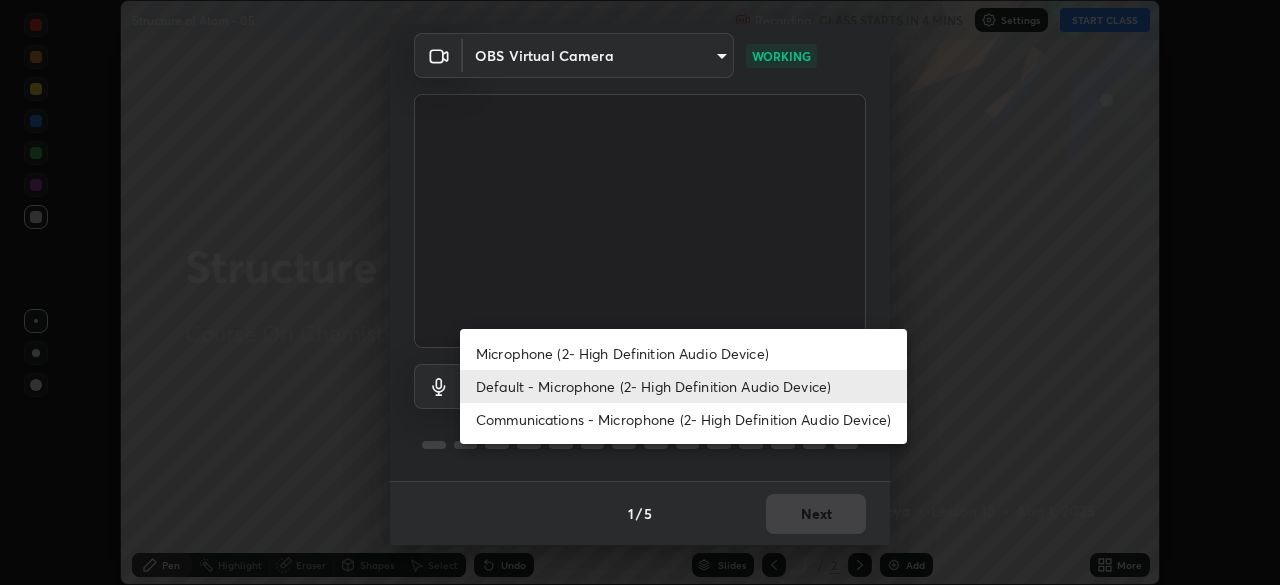 click on "Microphone (2- High Definition Audio Device)" at bounding box center [683, 353] 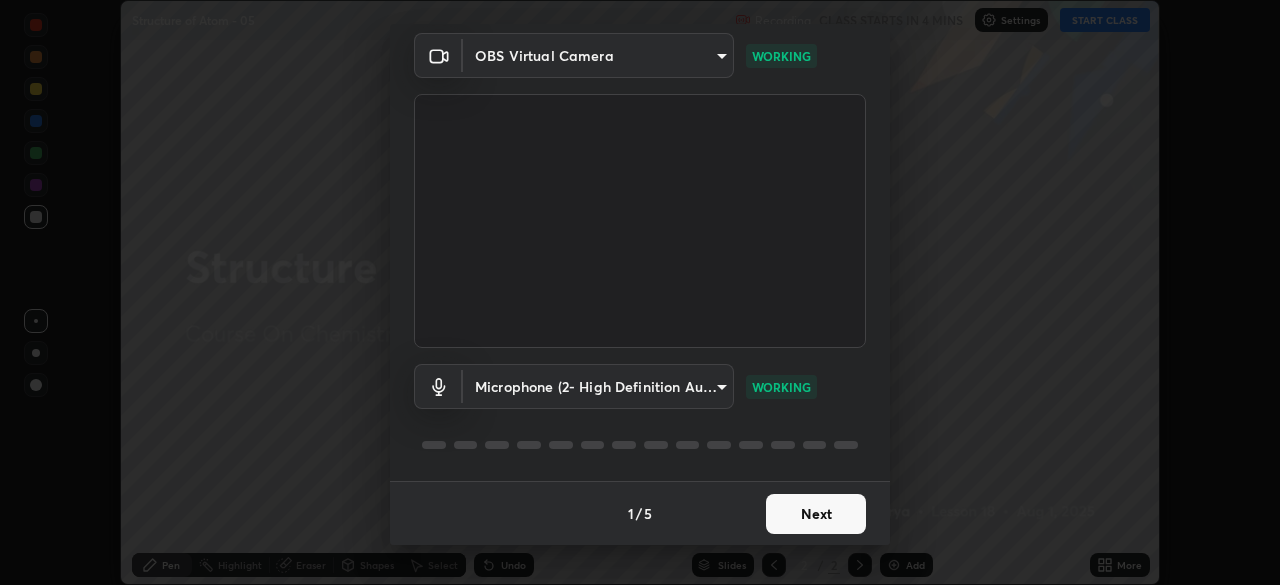 click on "Next" at bounding box center [816, 514] 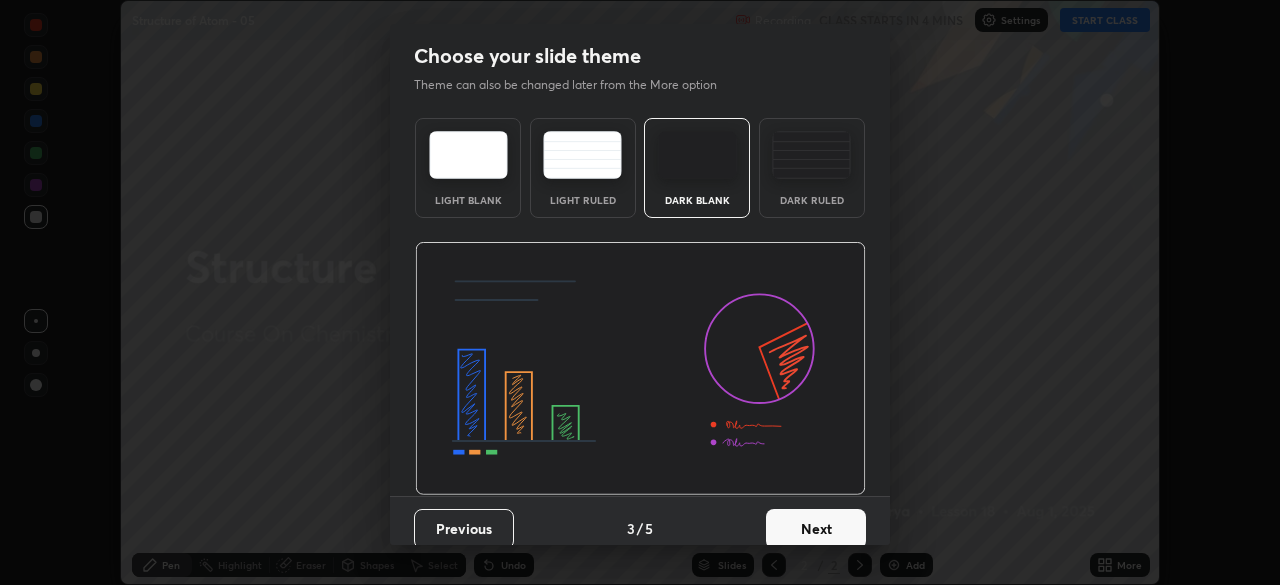 click on "Next" at bounding box center [816, 529] 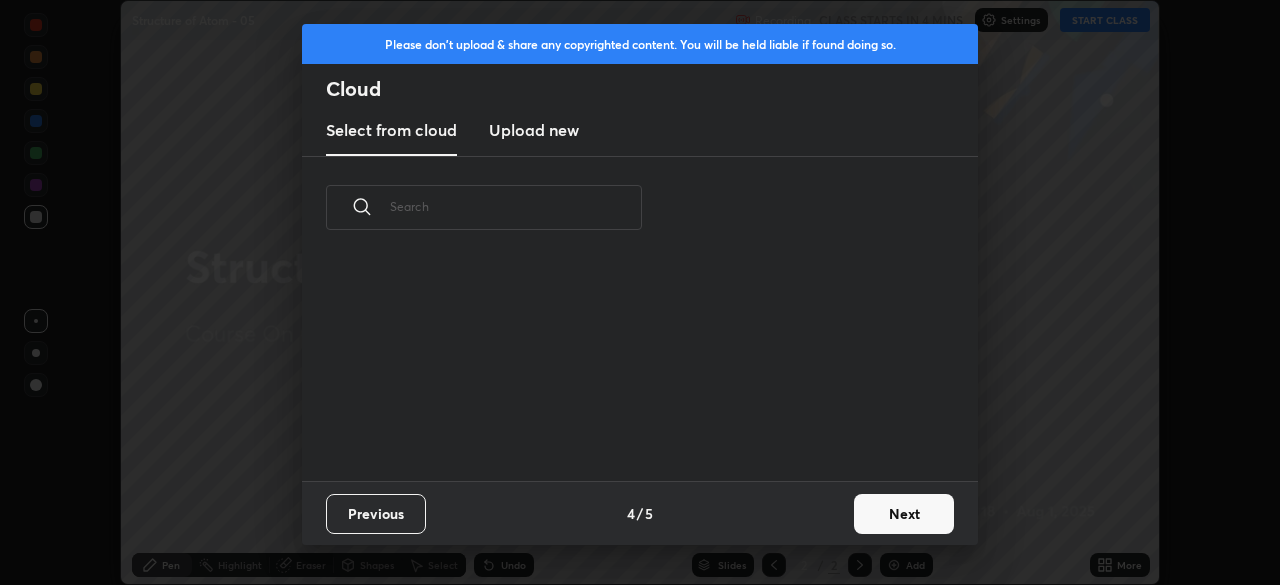 click on "Next" at bounding box center [904, 514] 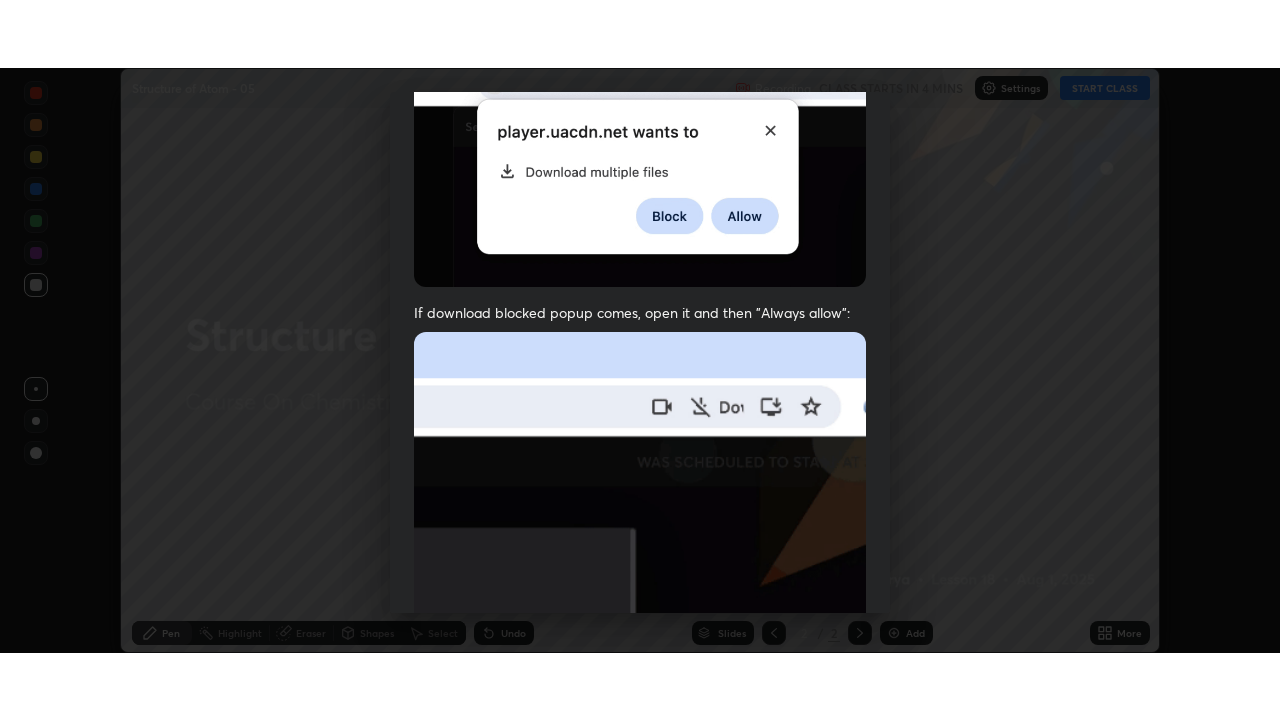 scroll, scrollTop: 479, scrollLeft: 0, axis: vertical 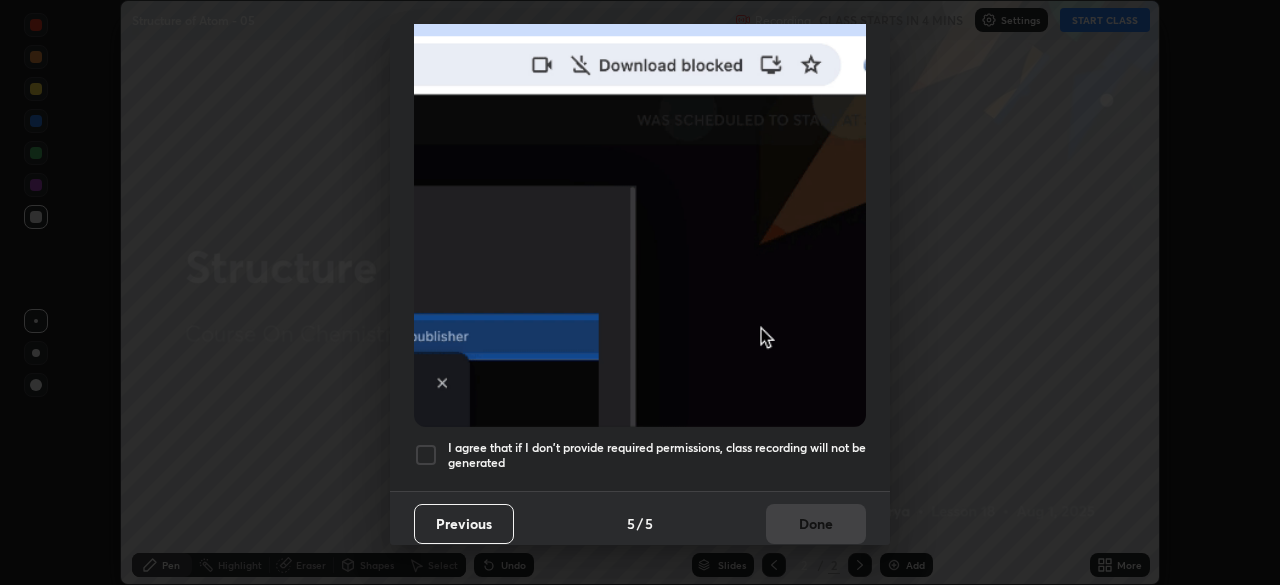 click on "I agree that if I don't provide required permissions, class recording will not be generated" at bounding box center (657, 455) 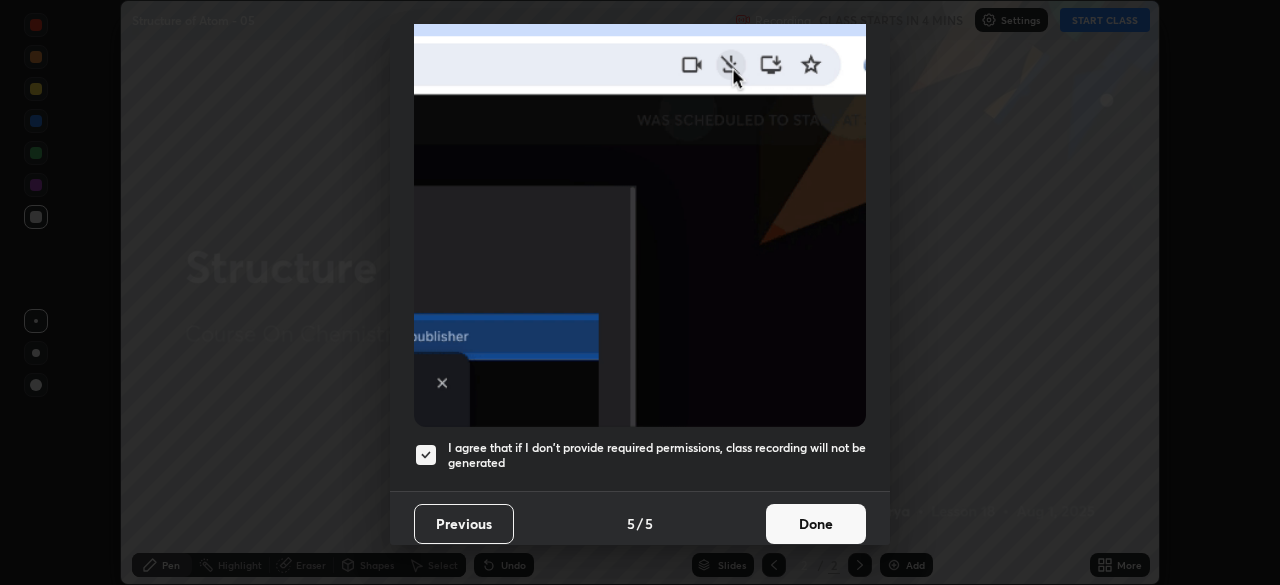 click on "Done" at bounding box center (816, 524) 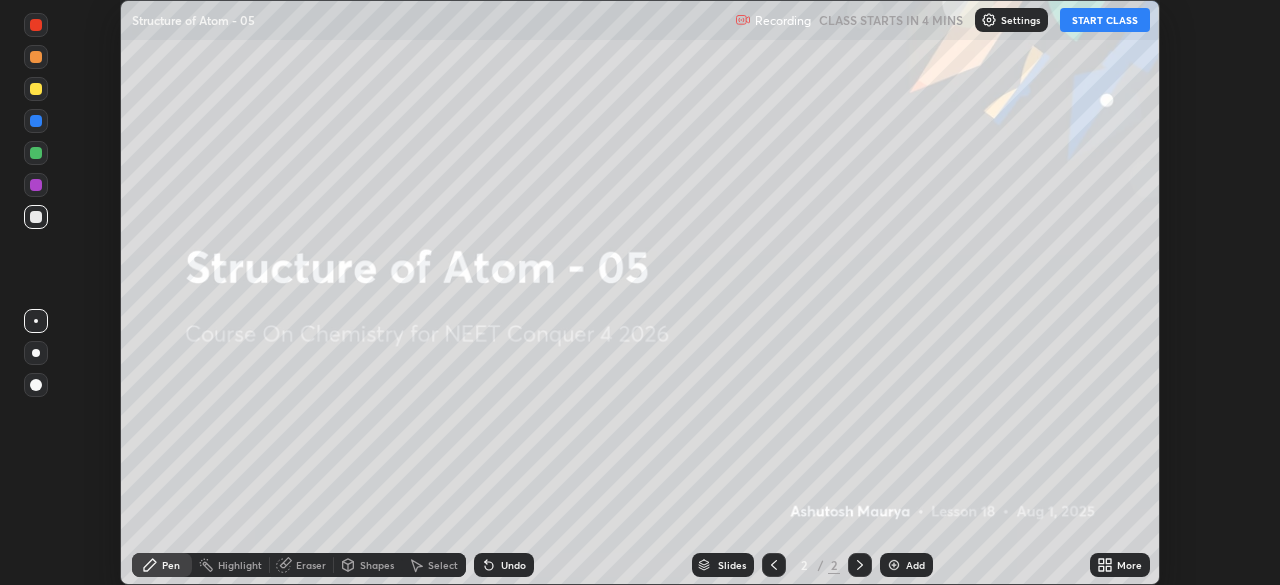 click 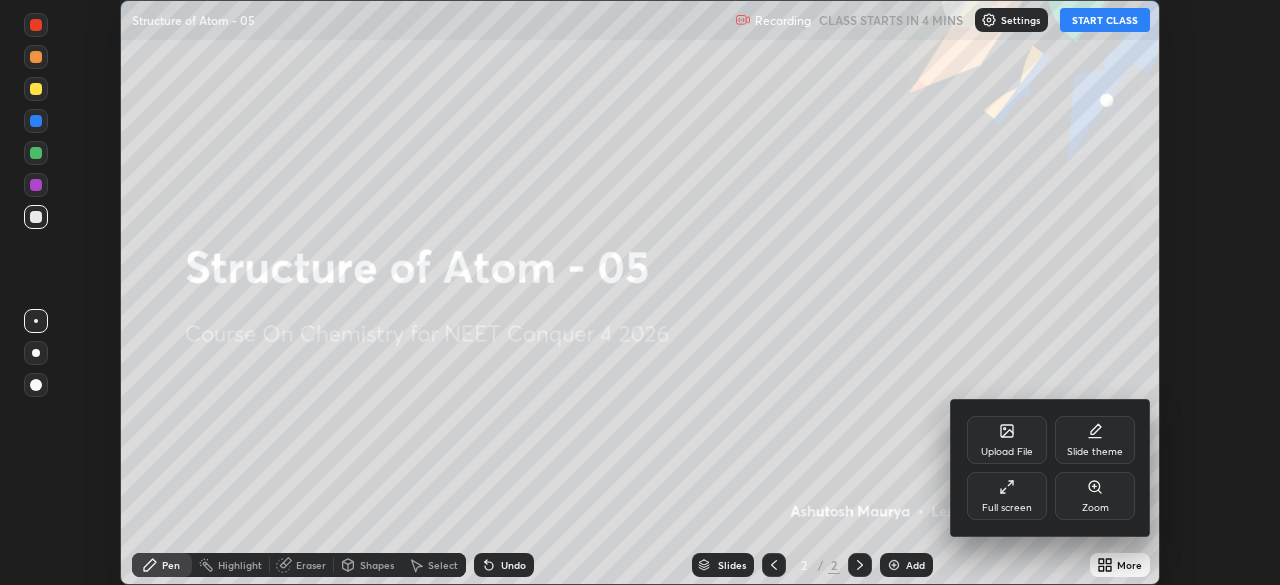 click on "Full screen" at bounding box center [1007, 496] 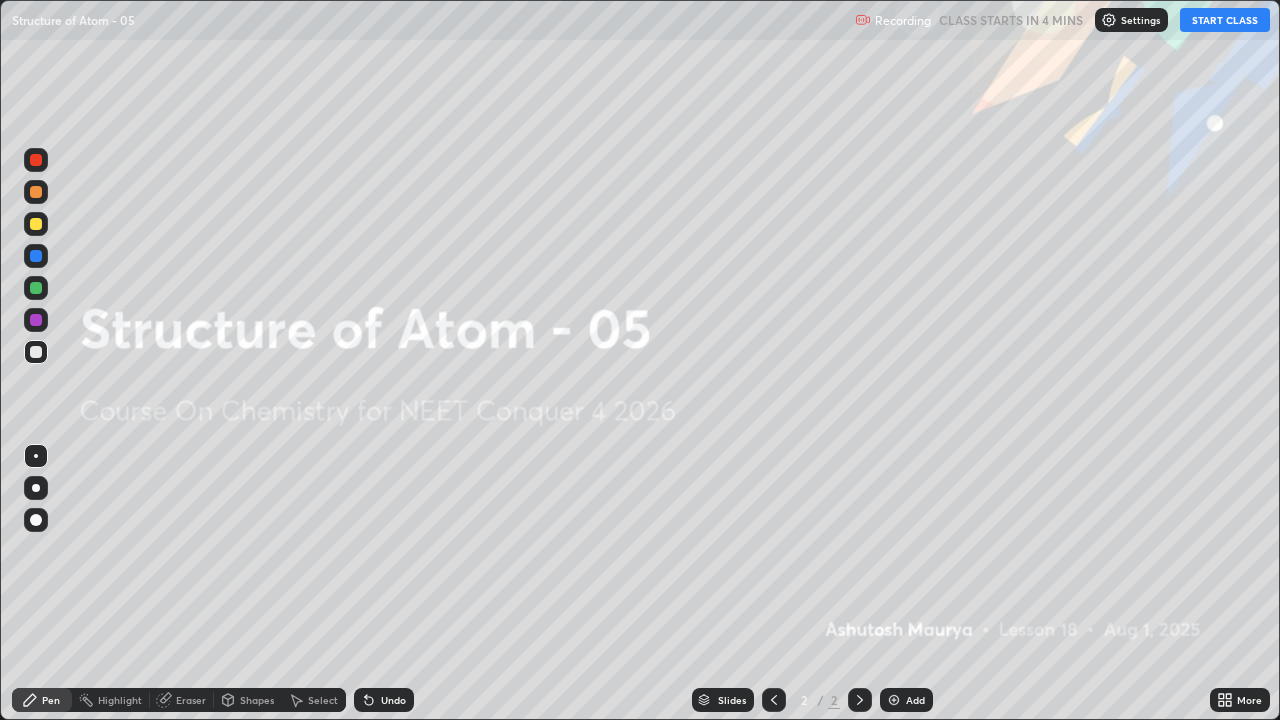 scroll, scrollTop: 99280, scrollLeft: 98720, axis: both 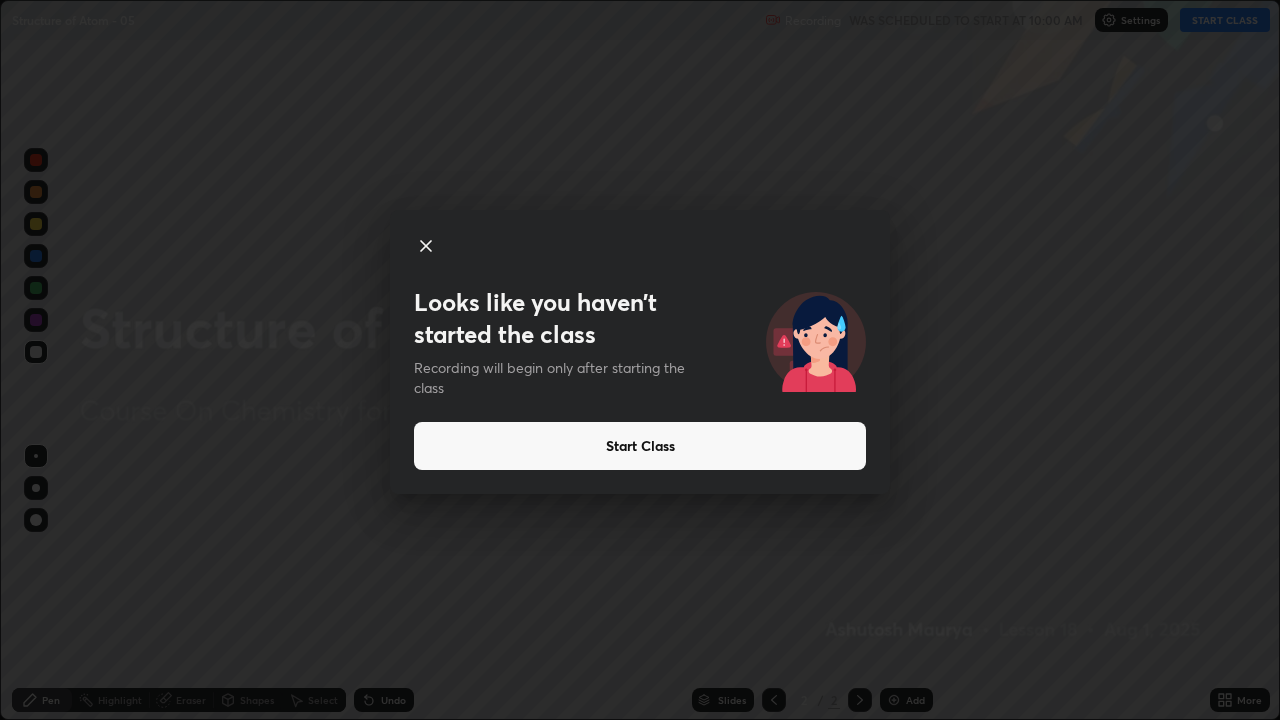 click on "Start Class" at bounding box center (640, 446) 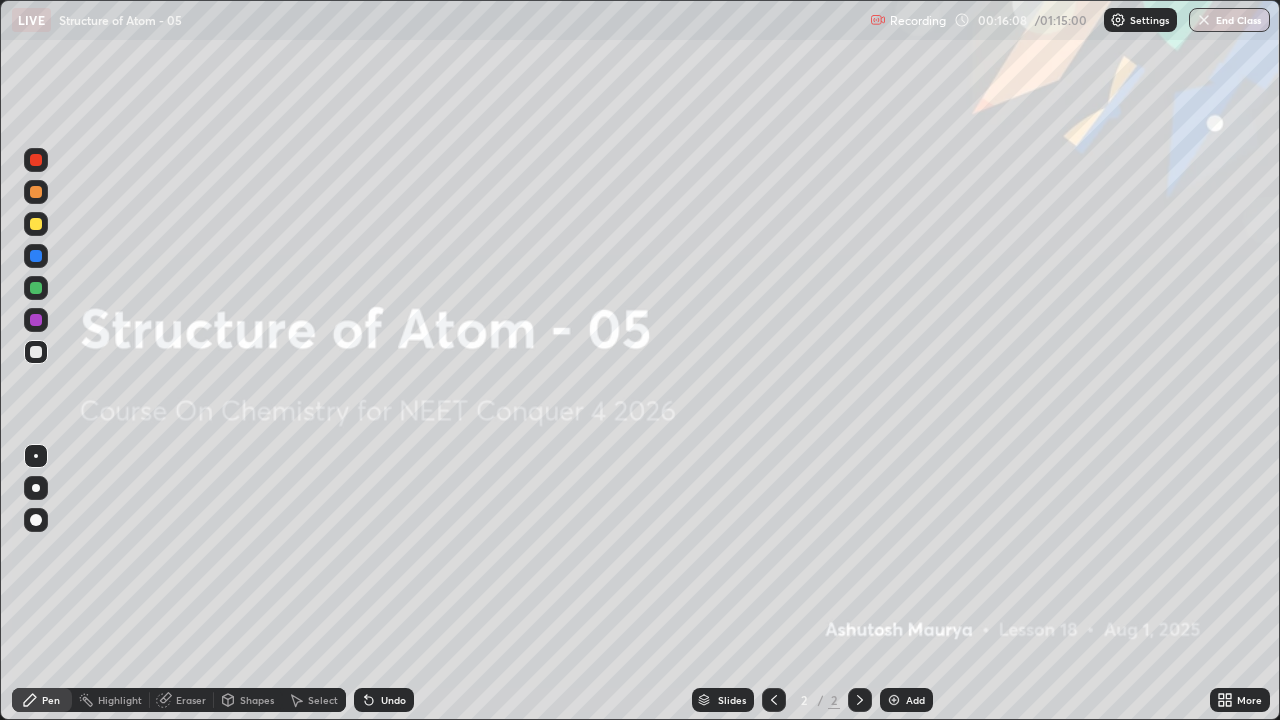click on "Add" at bounding box center [915, 700] 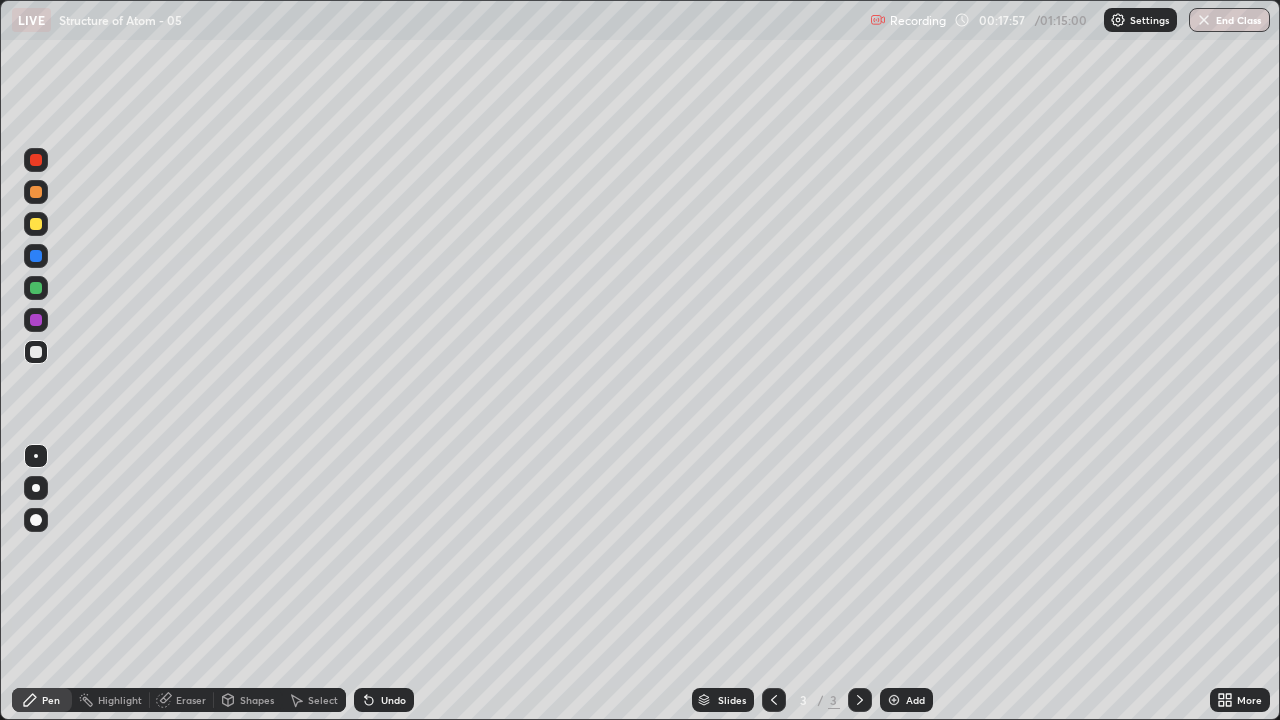 click at bounding box center (36, 488) 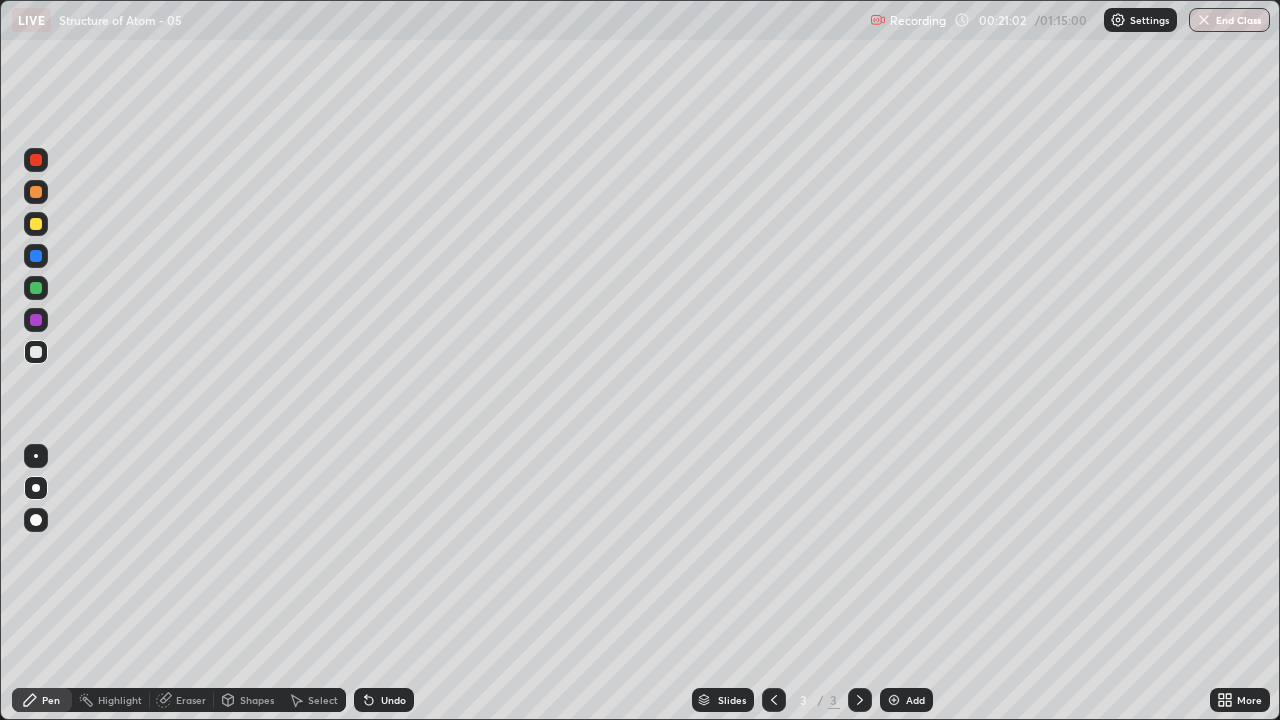 click on "Add" at bounding box center [915, 700] 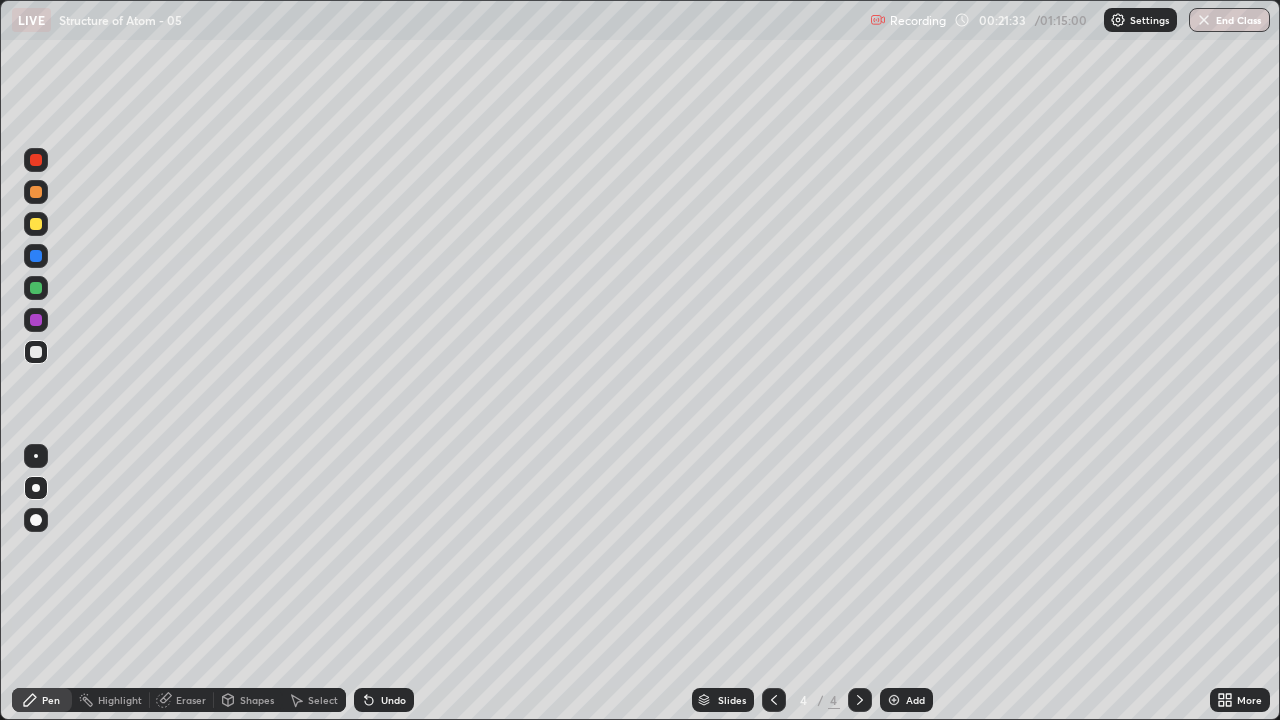 click on "Eraser" at bounding box center (191, 700) 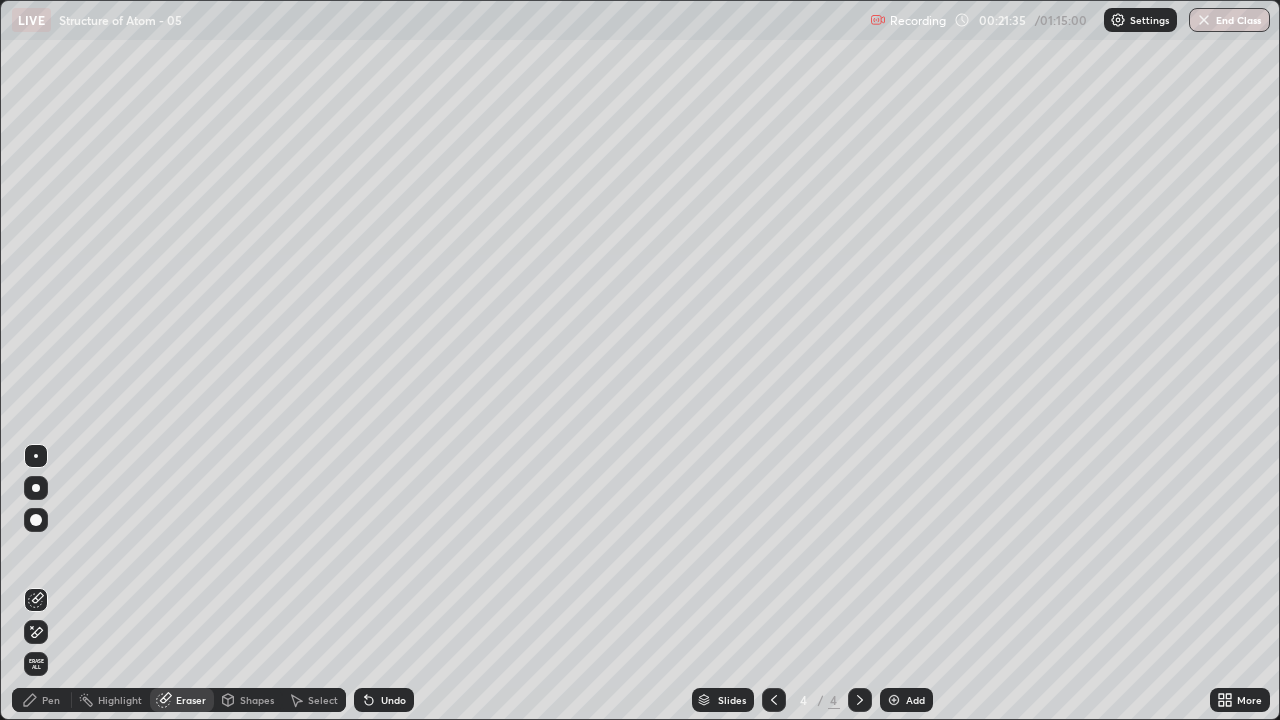 click on "Pen" at bounding box center (42, 700) 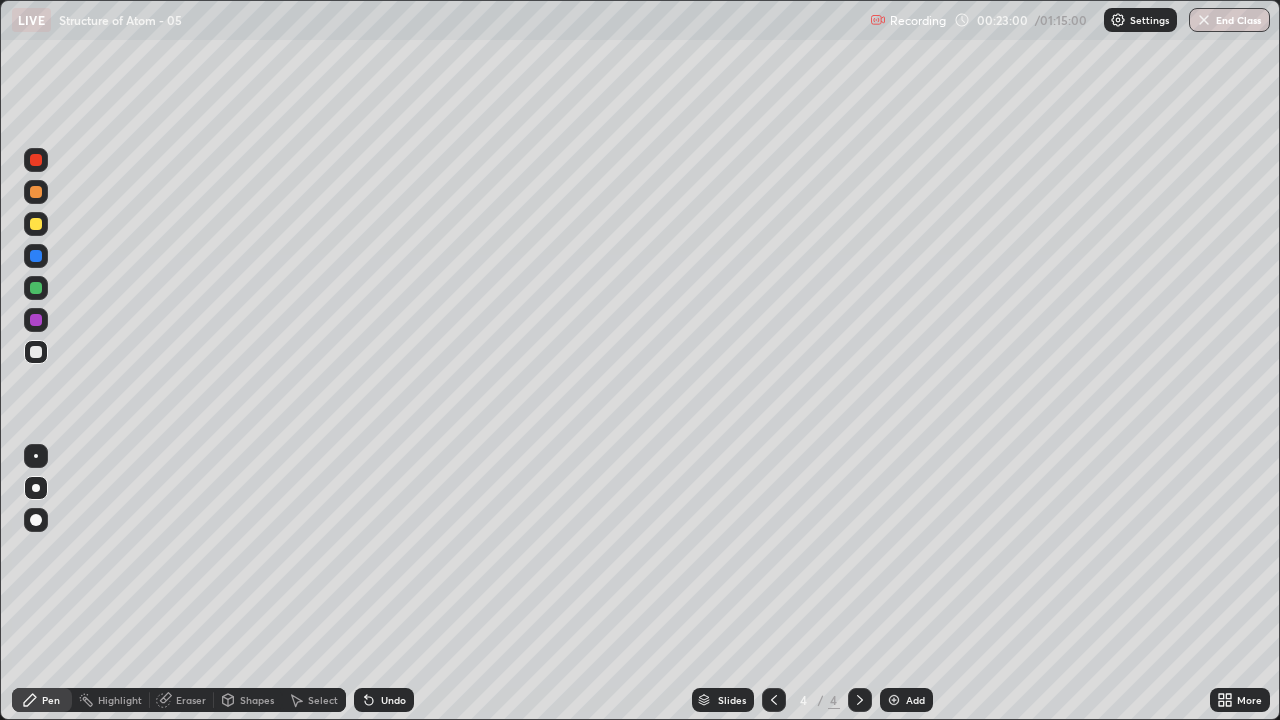 click at bounding box center [774, 700] 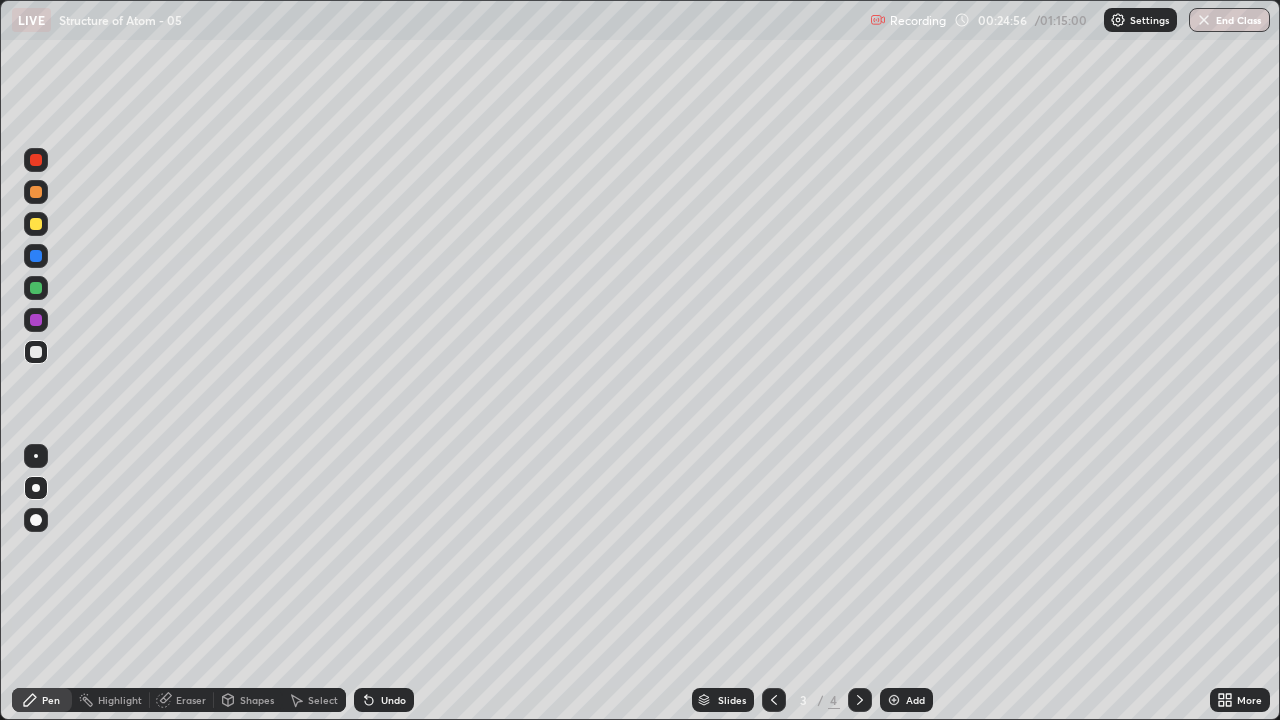 click 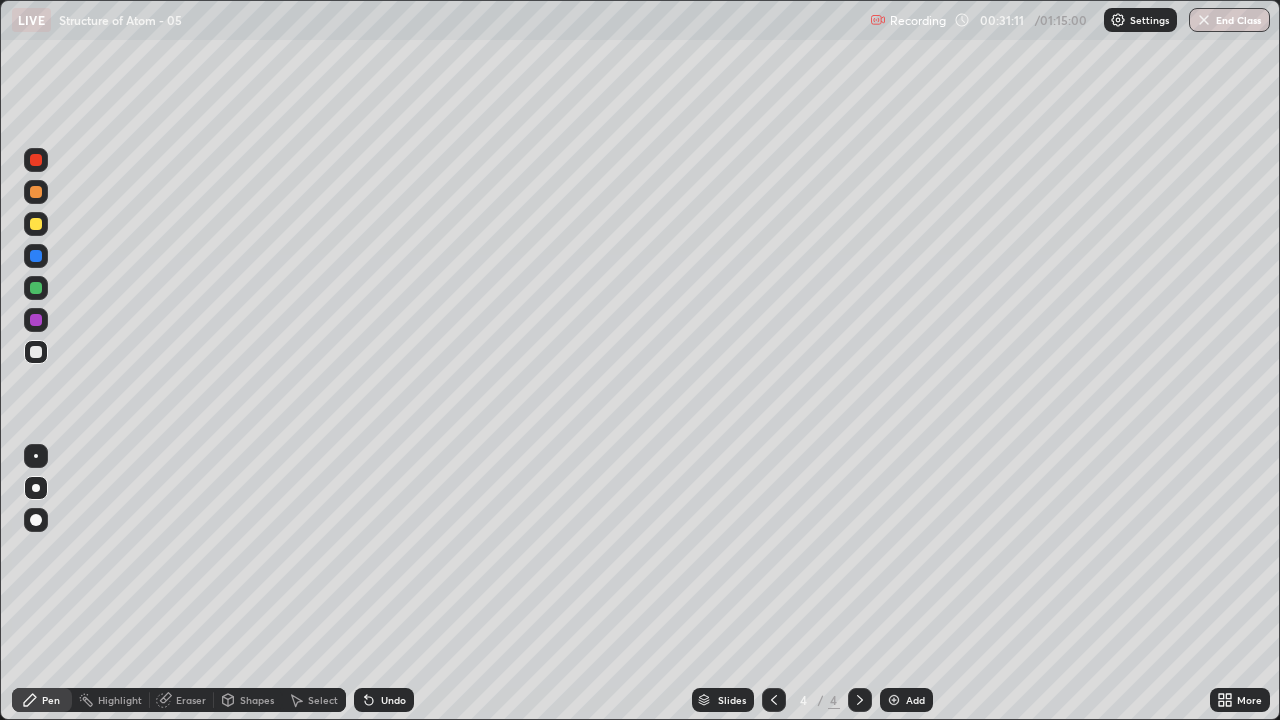 click at bounding box center (894, 700) 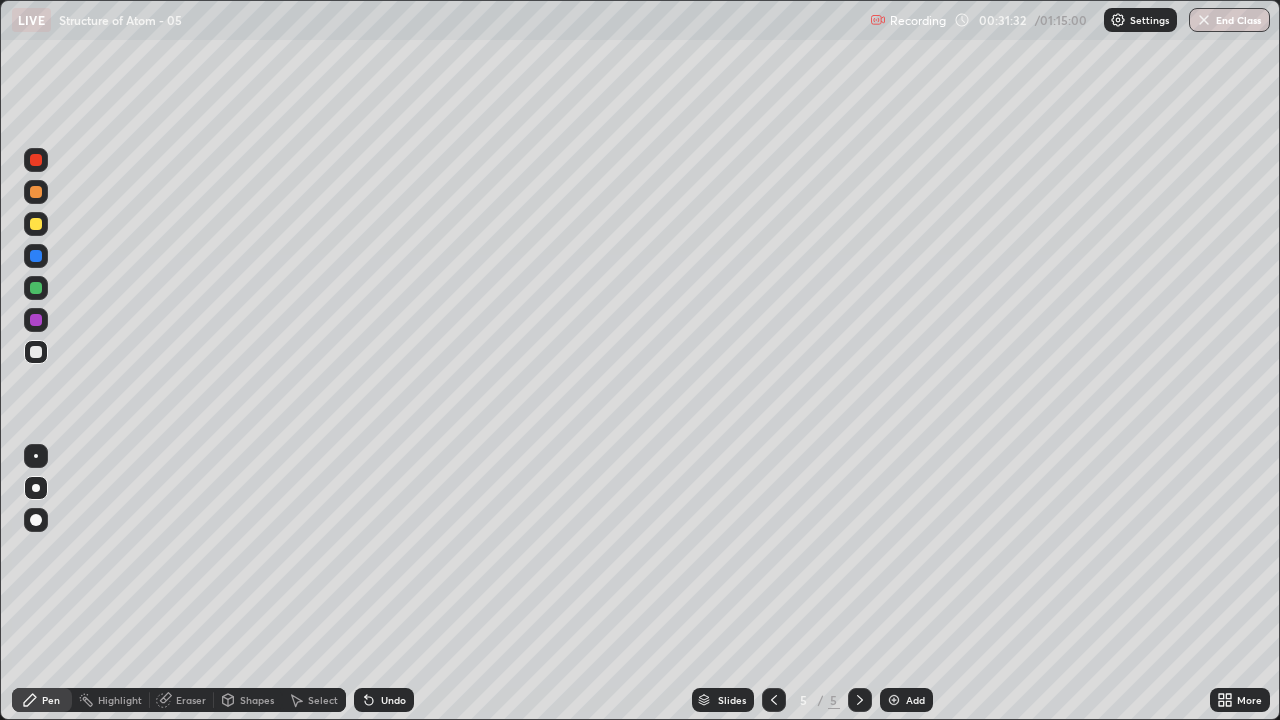 click on "Undo" at bounding box center [393, 700] 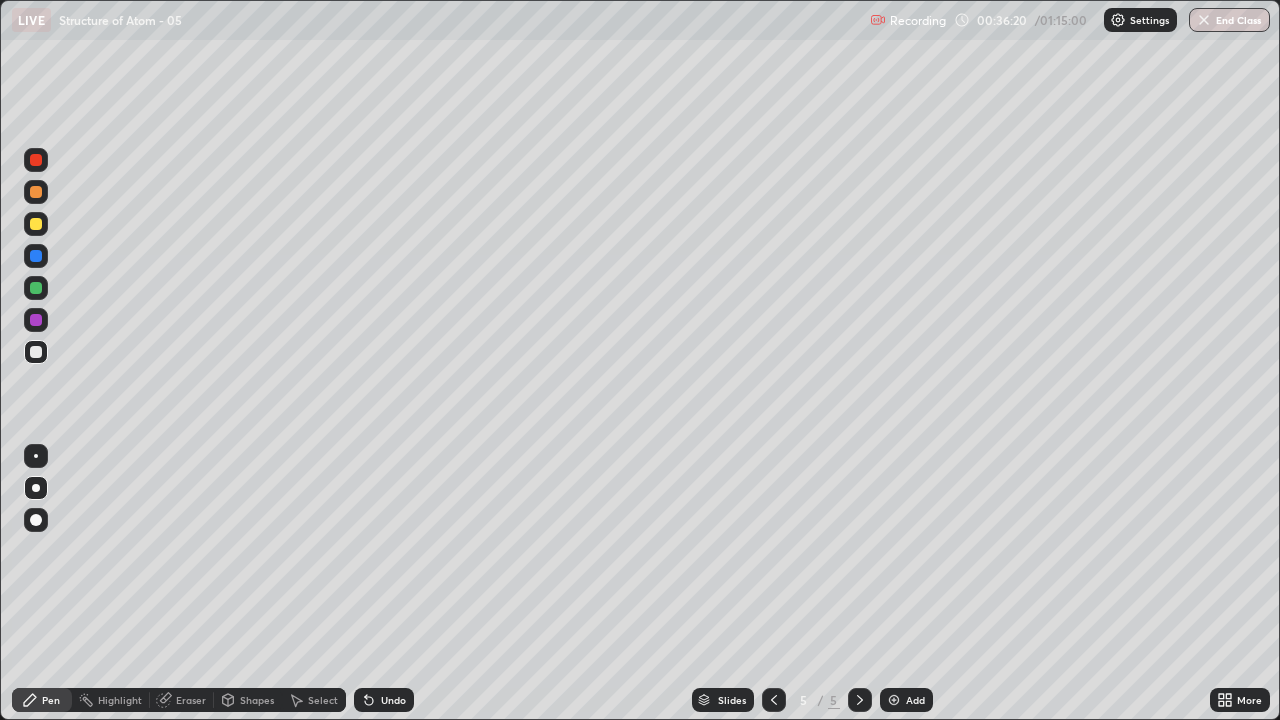 click on "Undo" at bounding box center (393, 700) 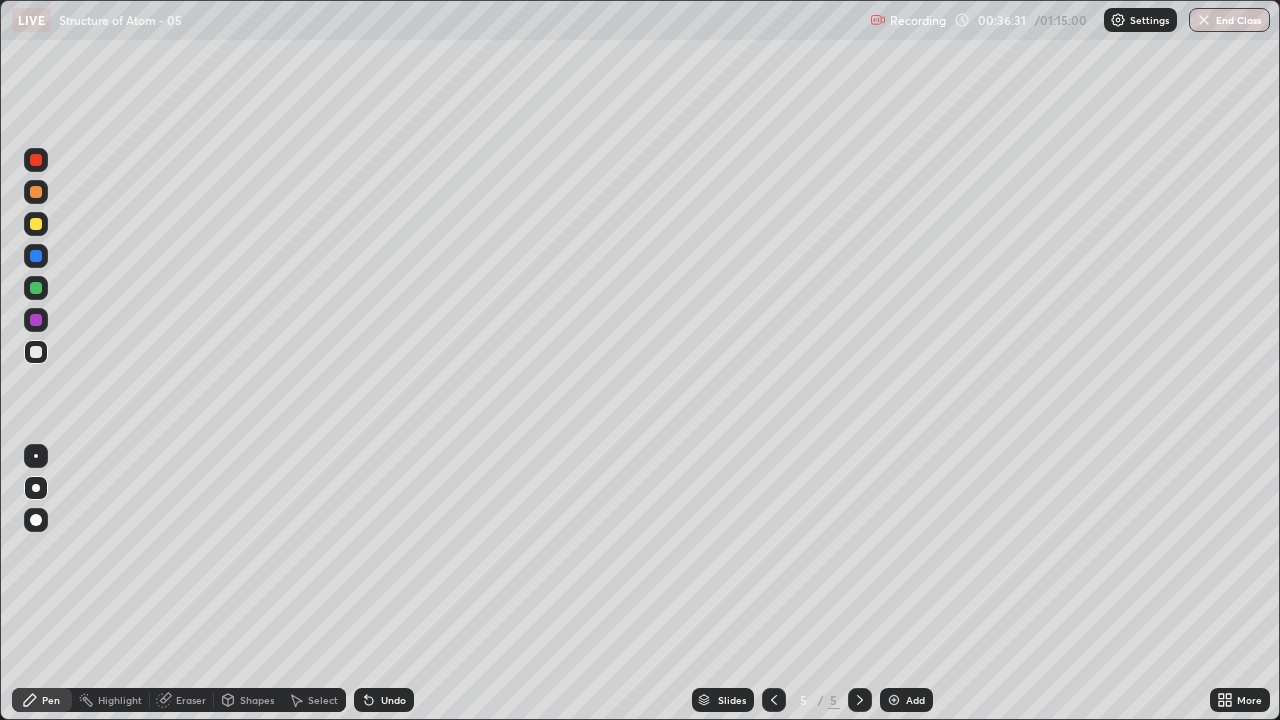 click on "Add" at bounding box center (906, 700) 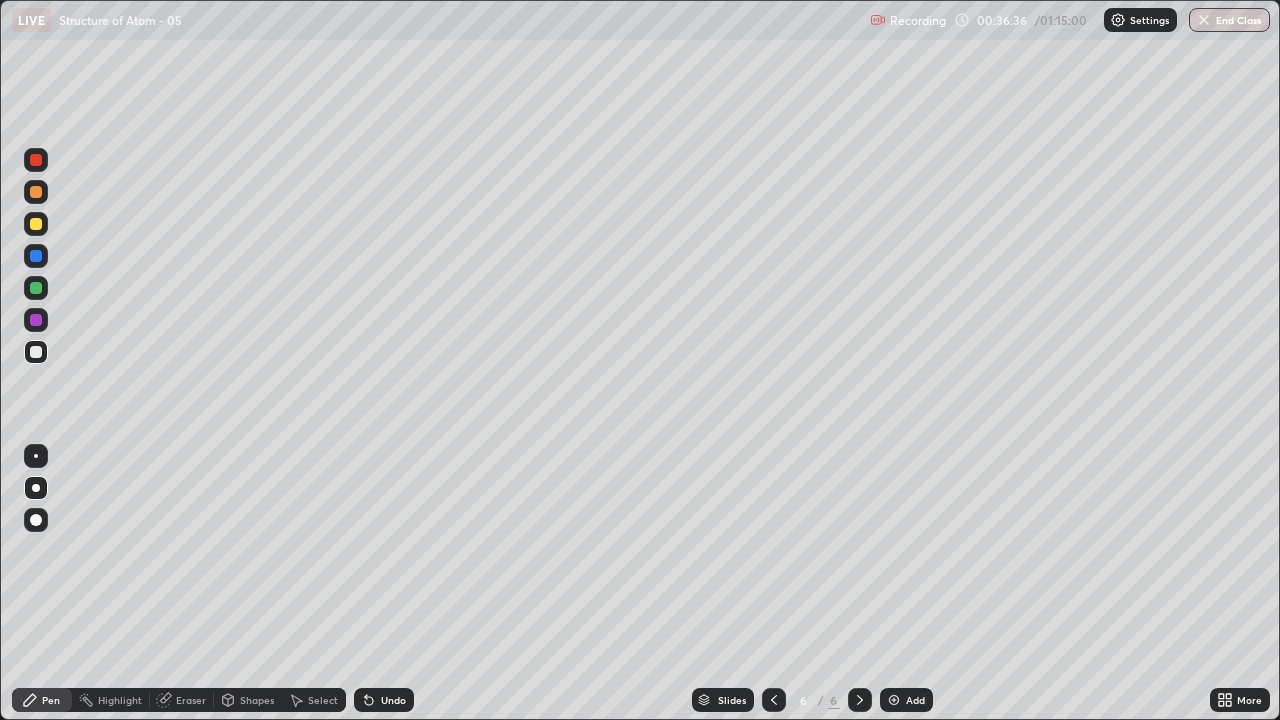 click on "Undo" at bounding box center [384, 700] 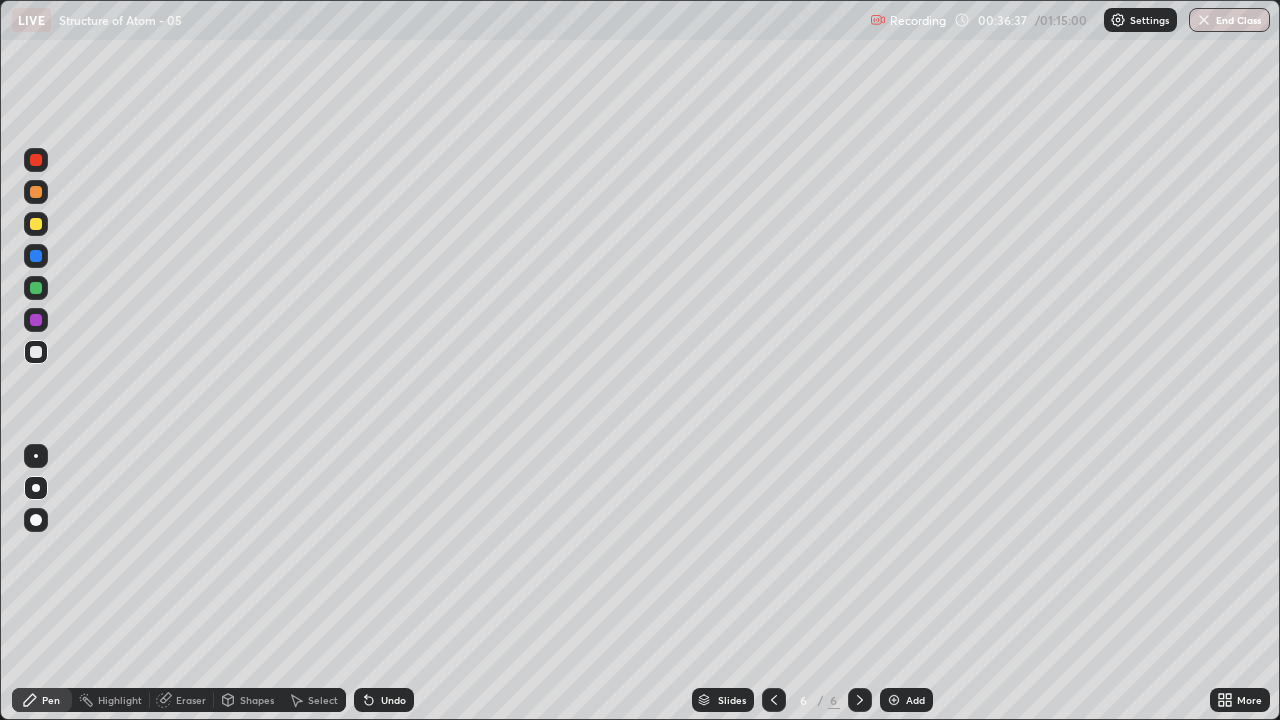 click on "Undo" at bounding box center (393, 700) 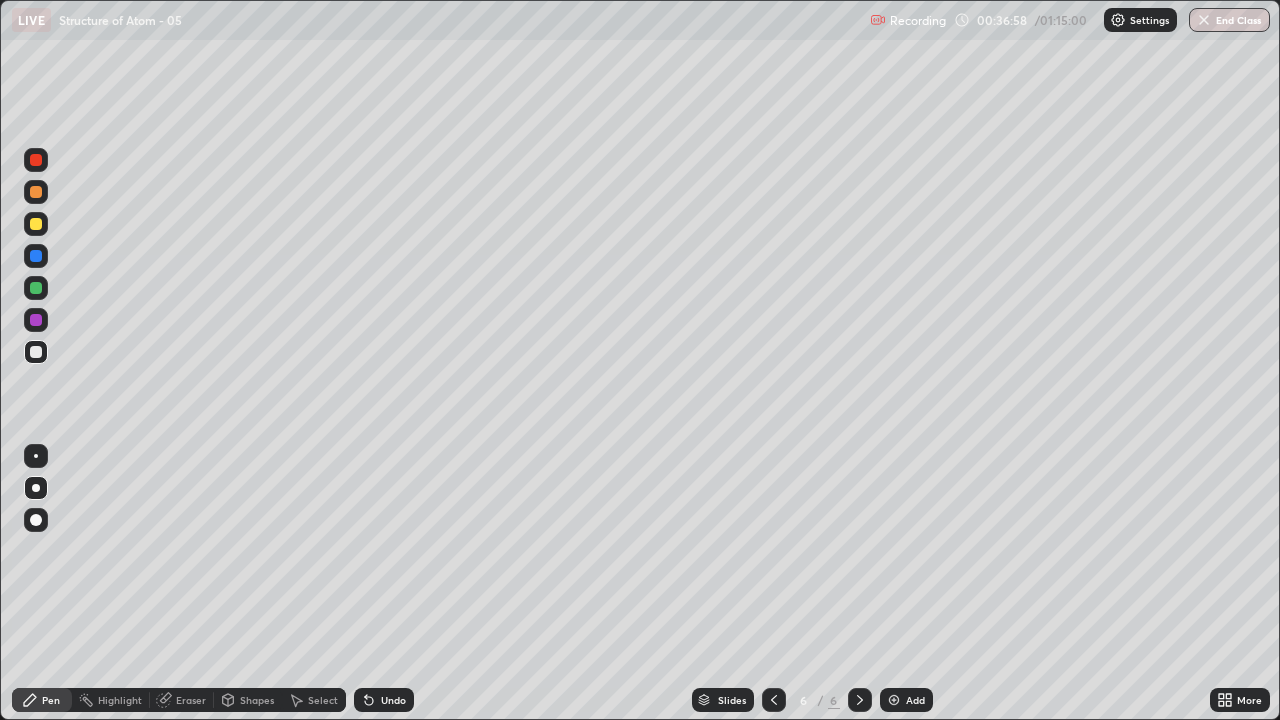 click on "Eraser" at bounding box center [191, 700] 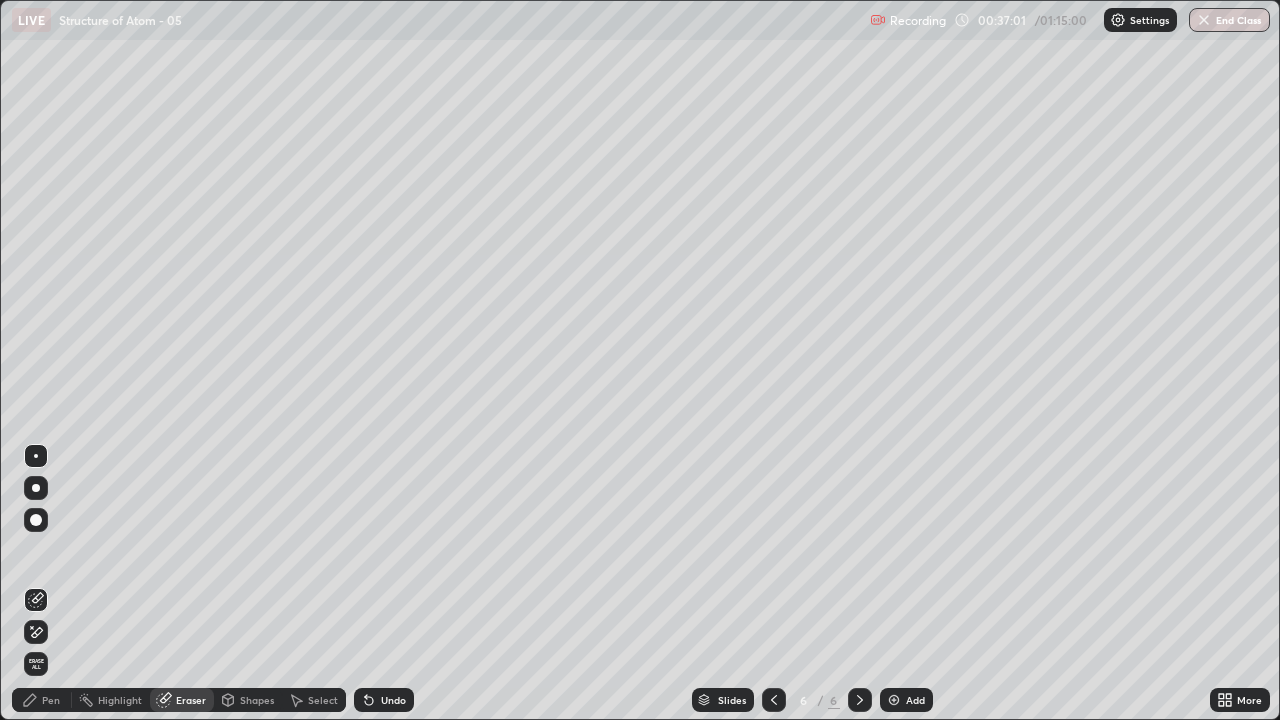 click on "Pen" at bounding box center [42, 700] 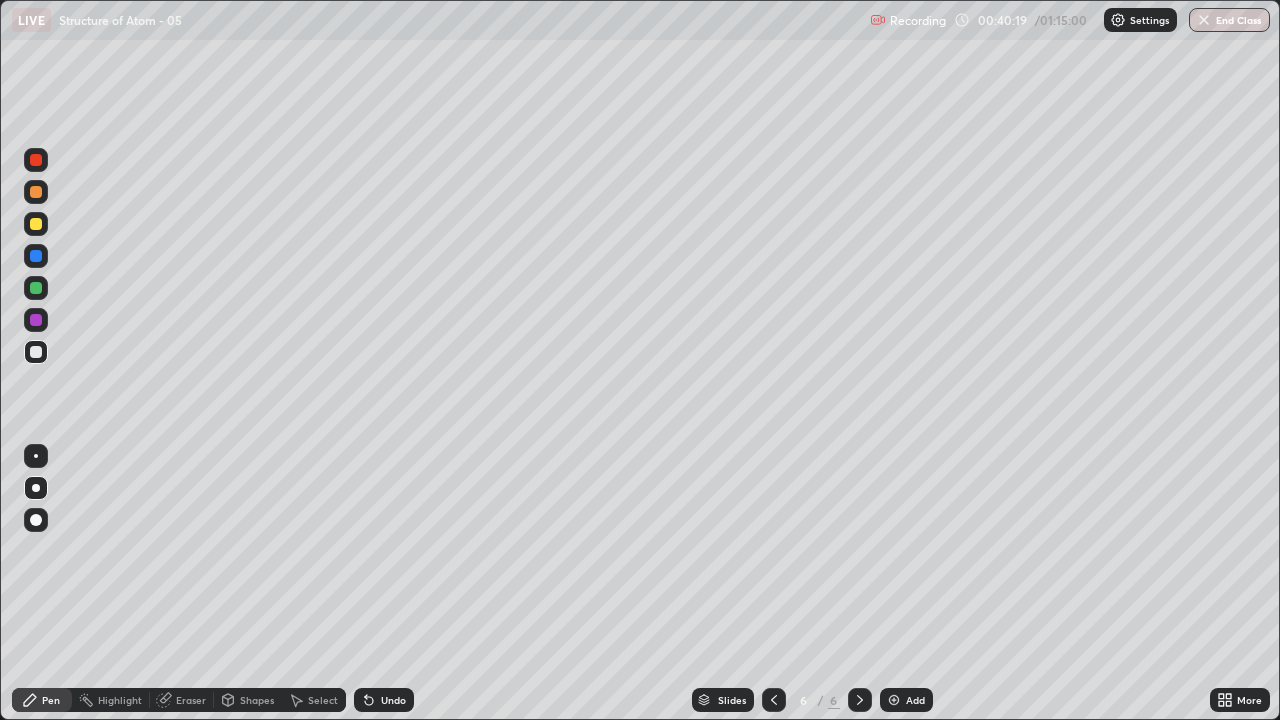 click at bounding box center [894, 700] 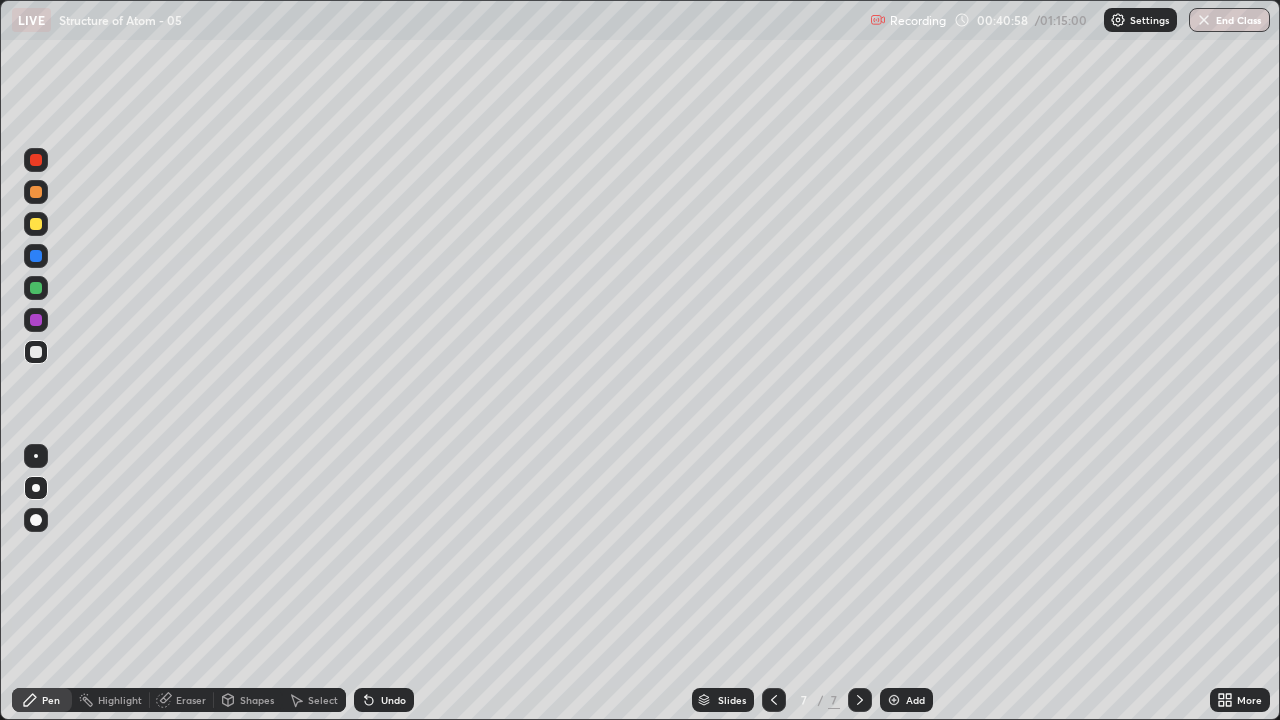 click at bounding box center (36, 224) 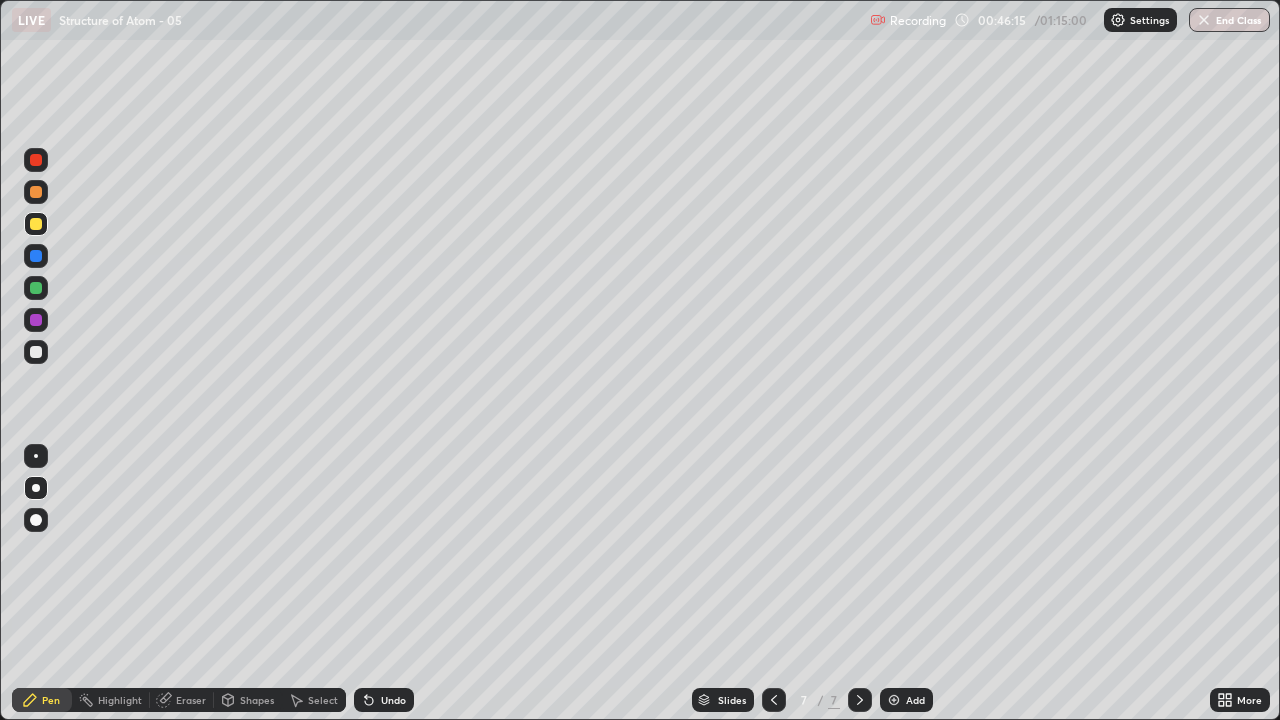 click on "Add" at bounding box center [906, 700] 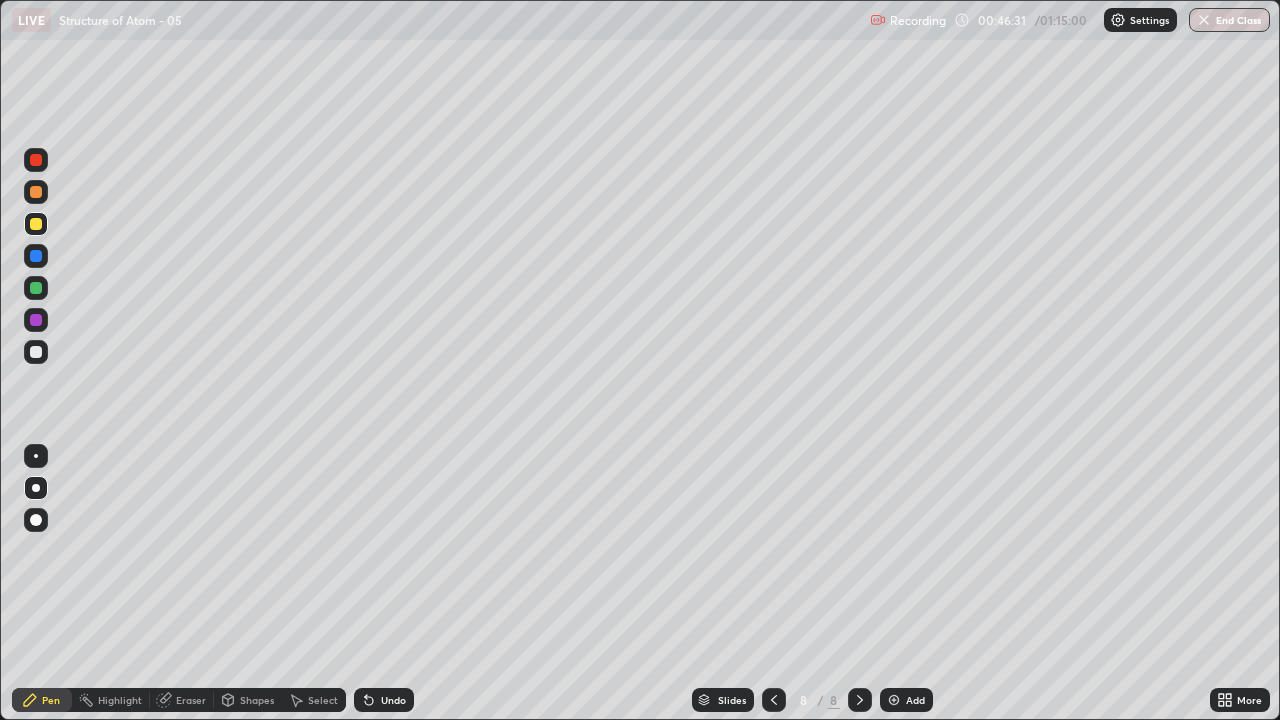 click on "Undo" at bounding box center [393, 700] 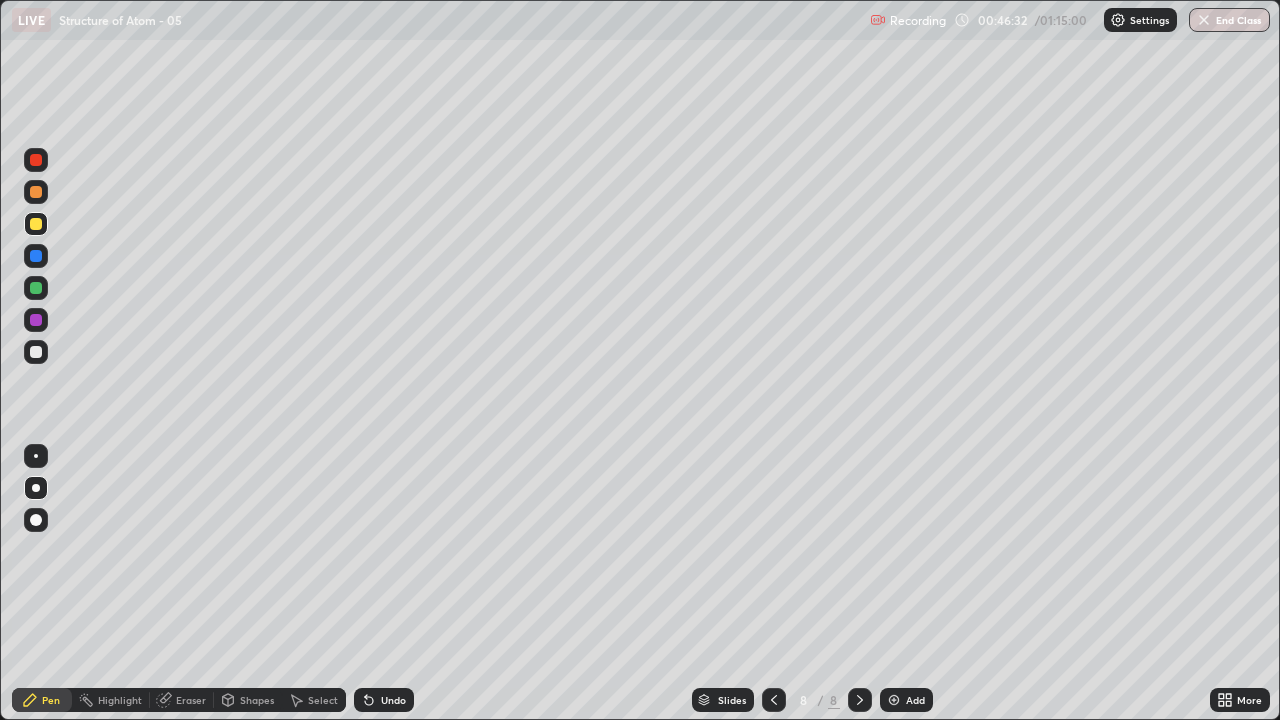 click on "Undo" at bounding box center (384, 700) 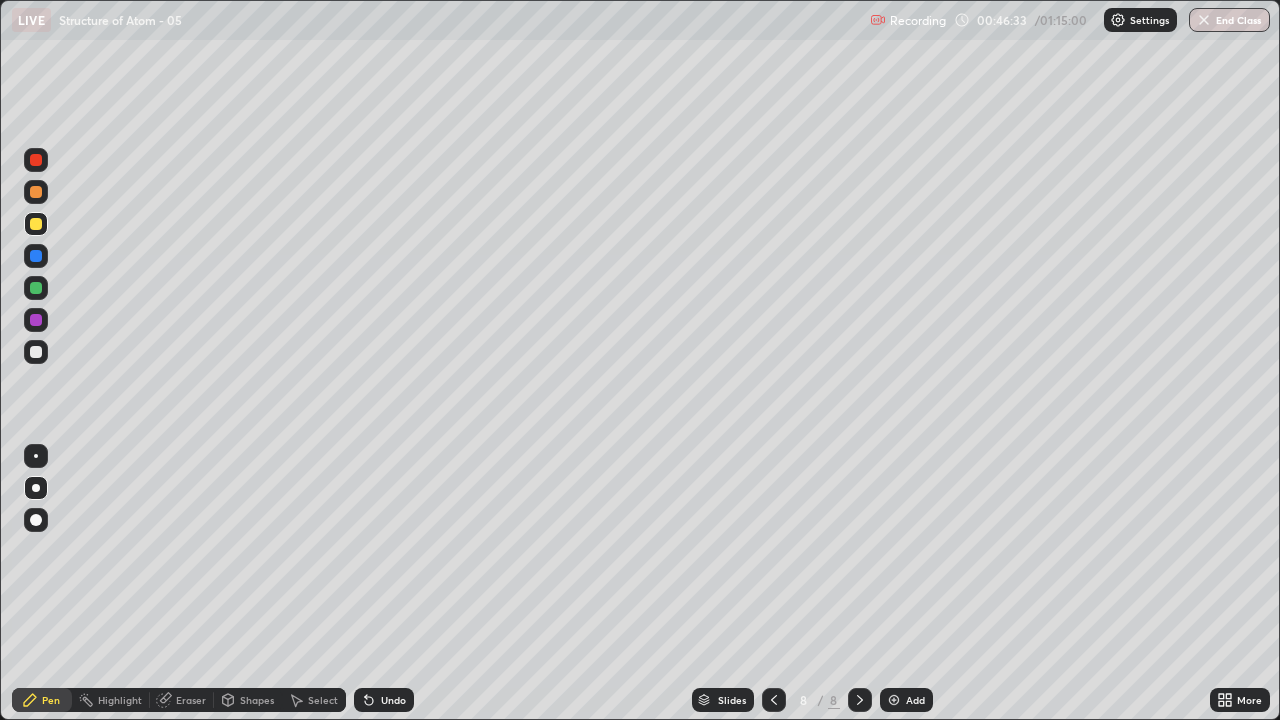 click on "Undo" at bounding box center (393, 700) 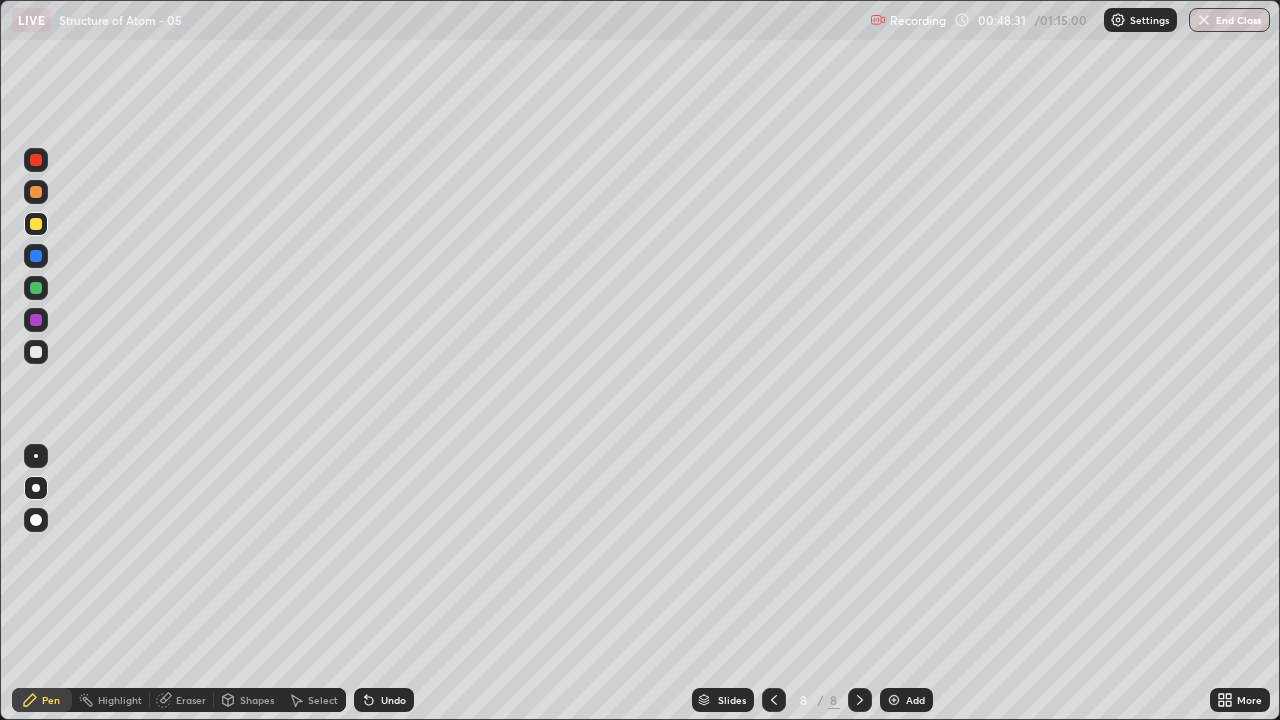 click on "Add" at bounding box center (906, 700) 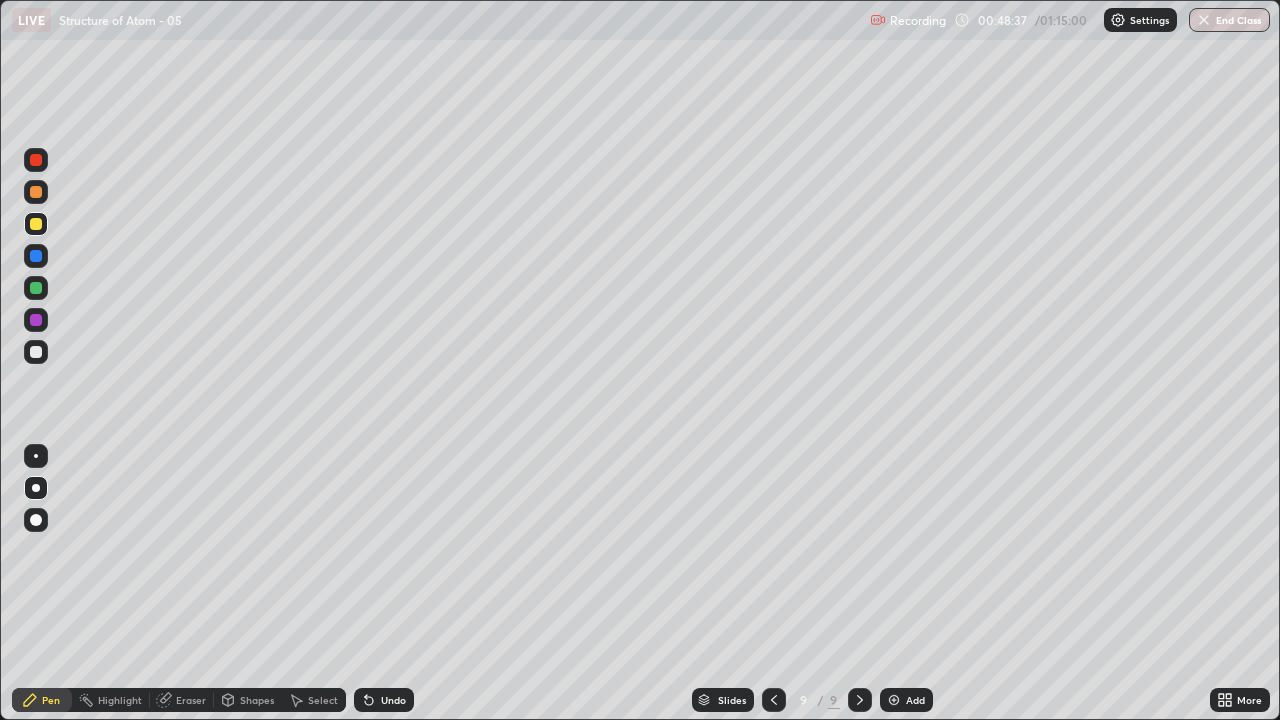 click at bounding box center (36, 192) 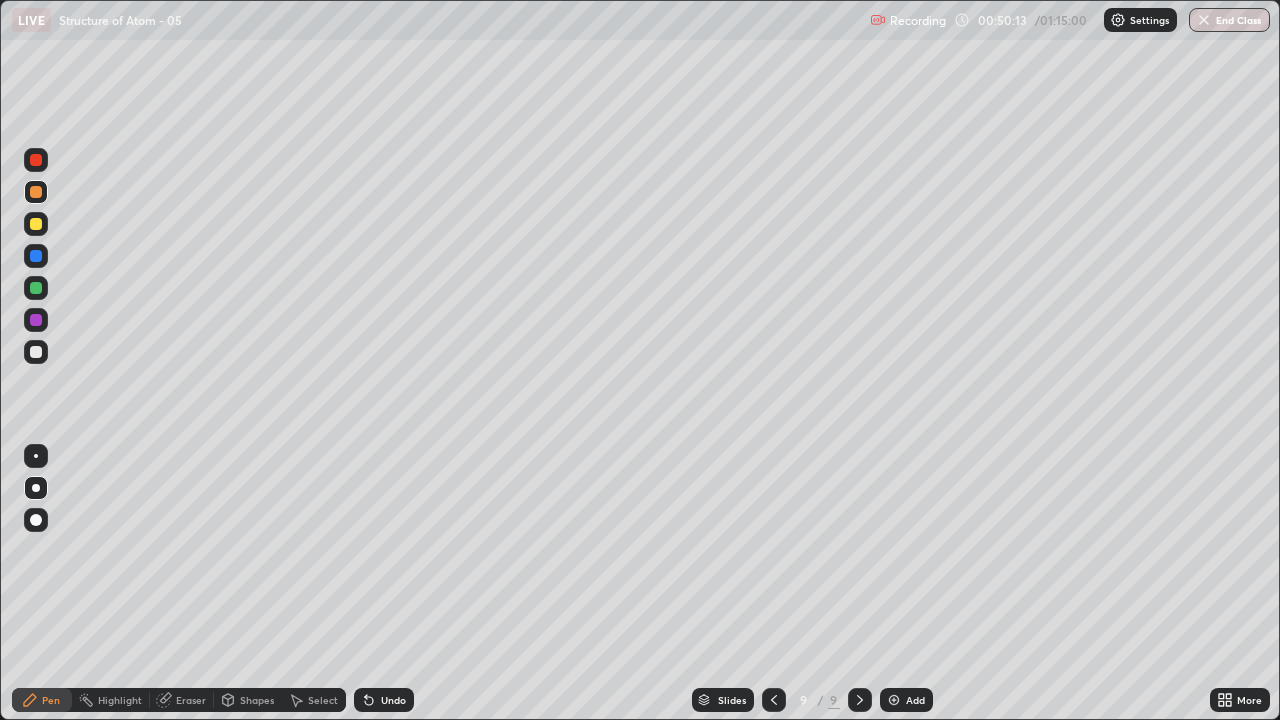 click at bounding box center (36, 352) 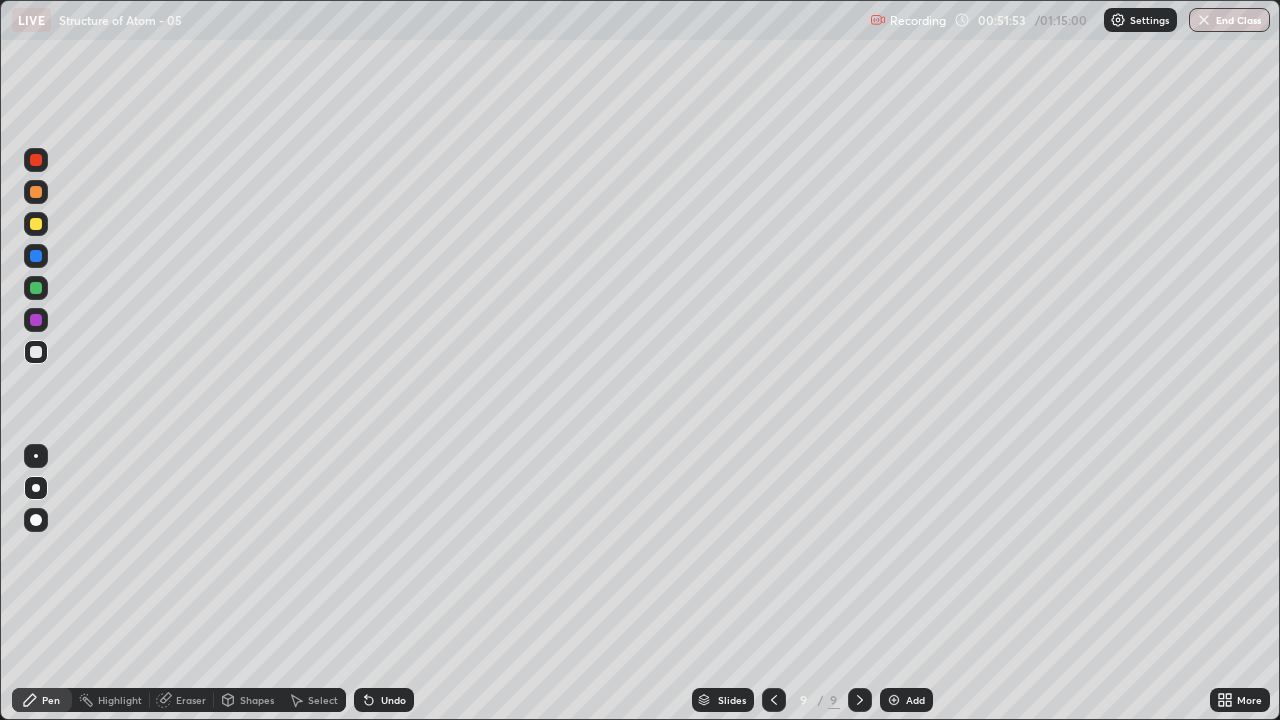 click on "Eraser" at bounding box center (191, 700) 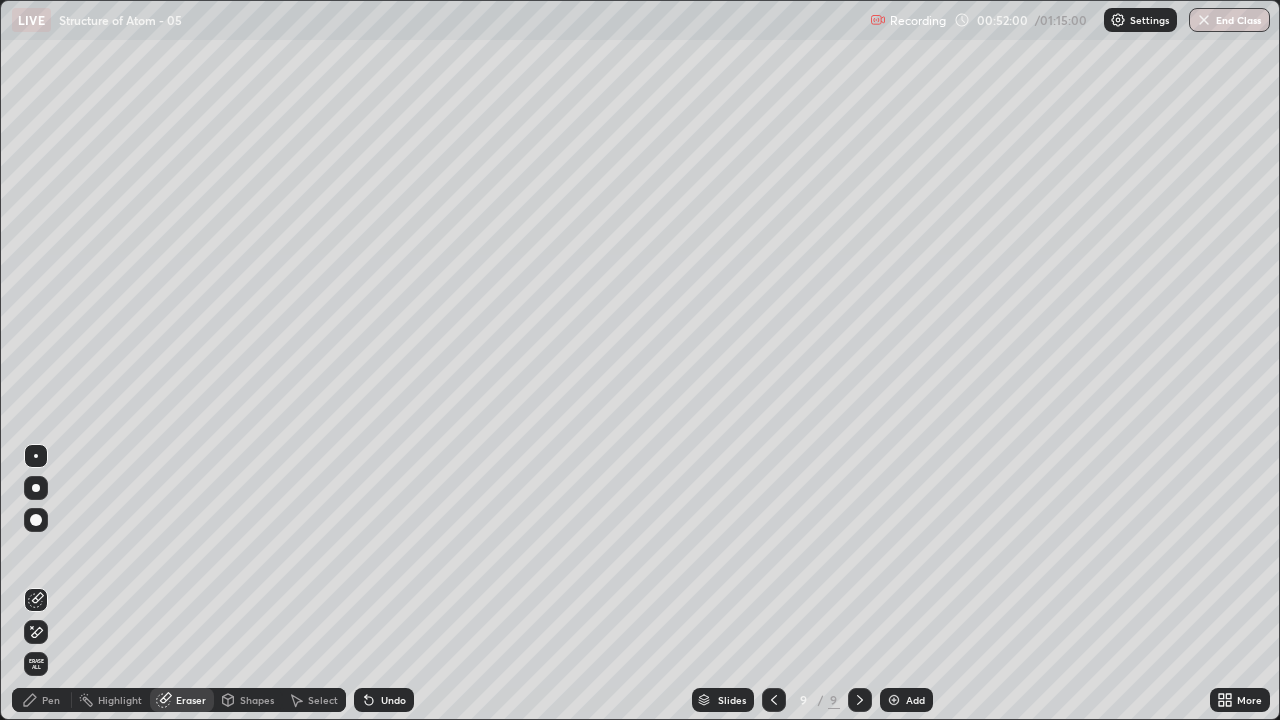 click on "Pen" at bounding box center [51, 700] 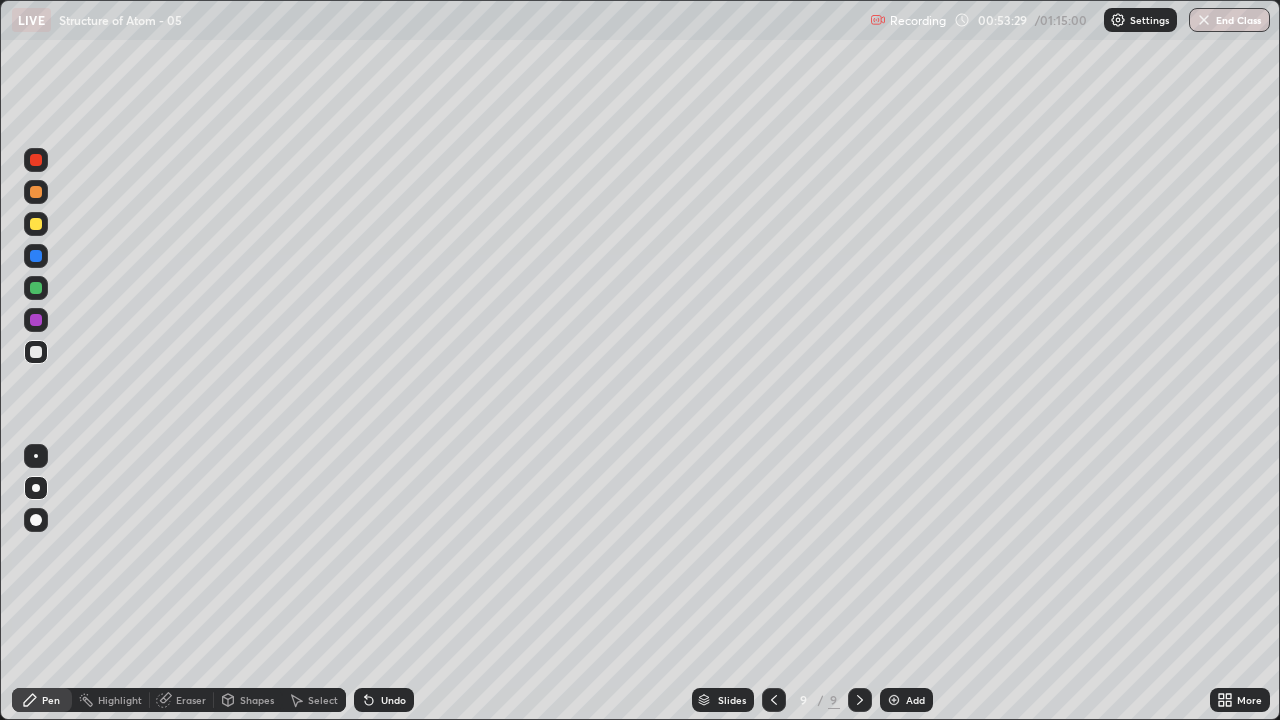 click on "Undo" at bounding box center [393, 700] 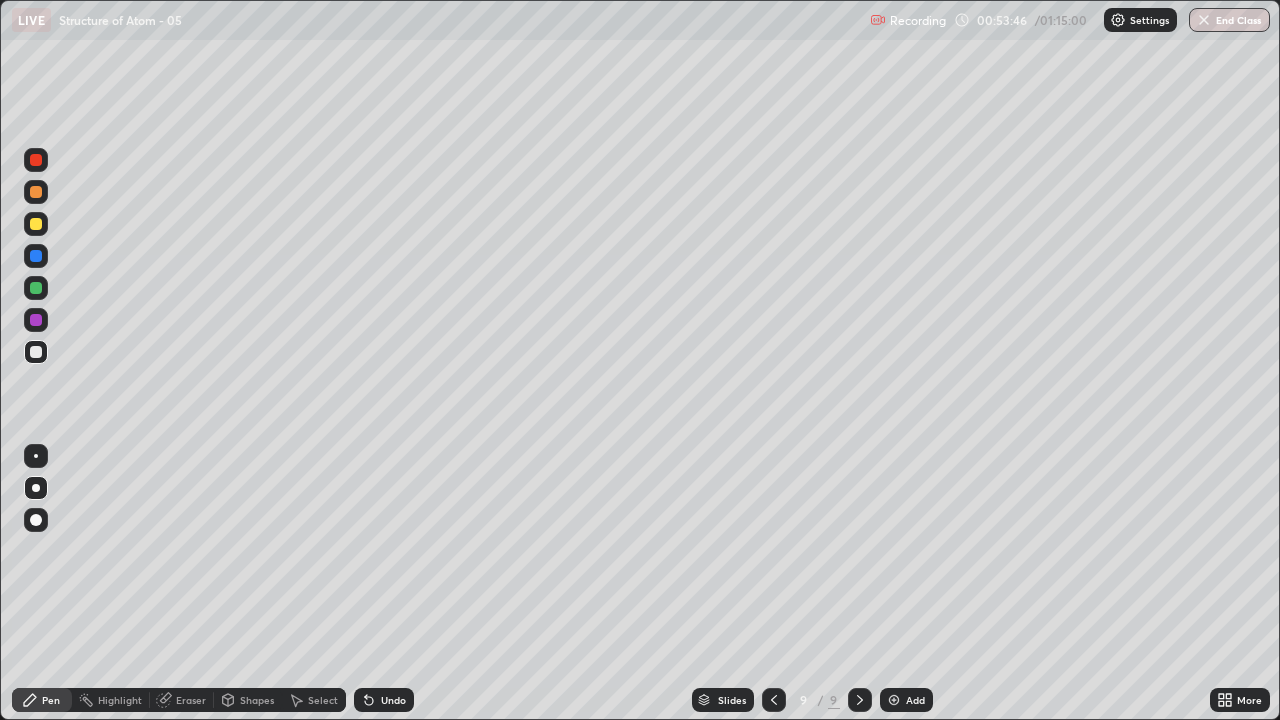 click 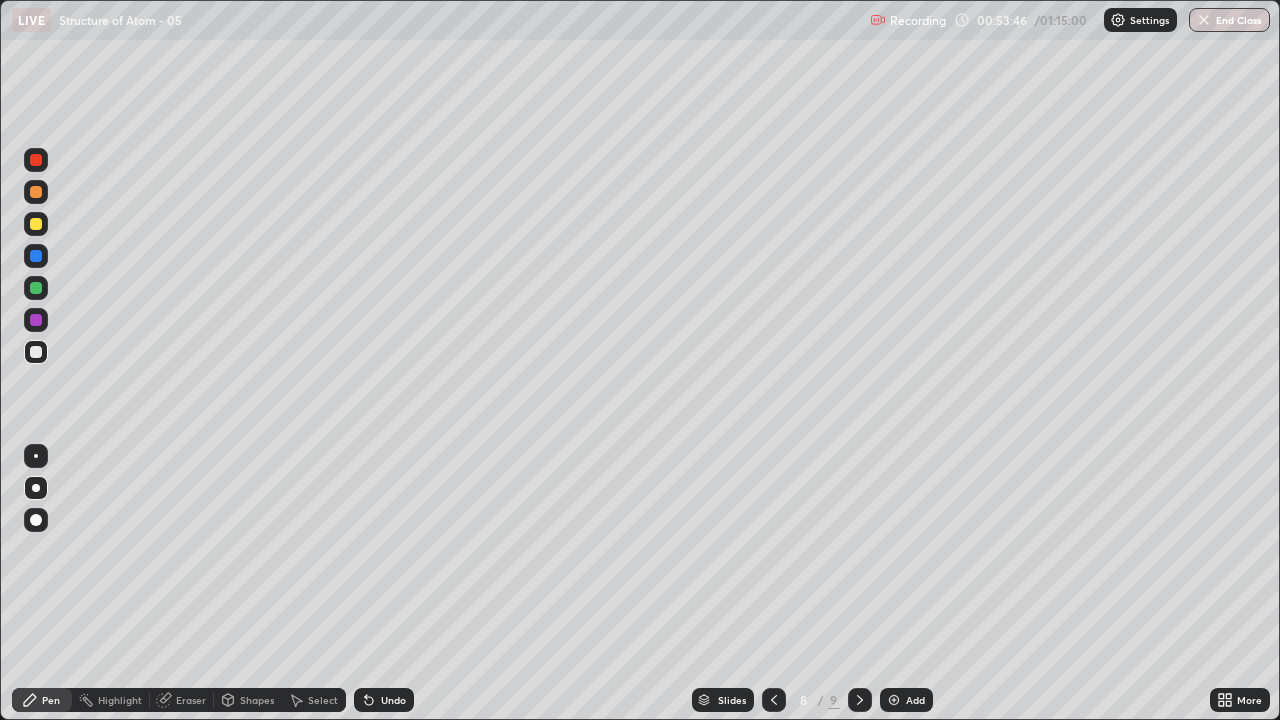 click at bounding box center [774, 700] 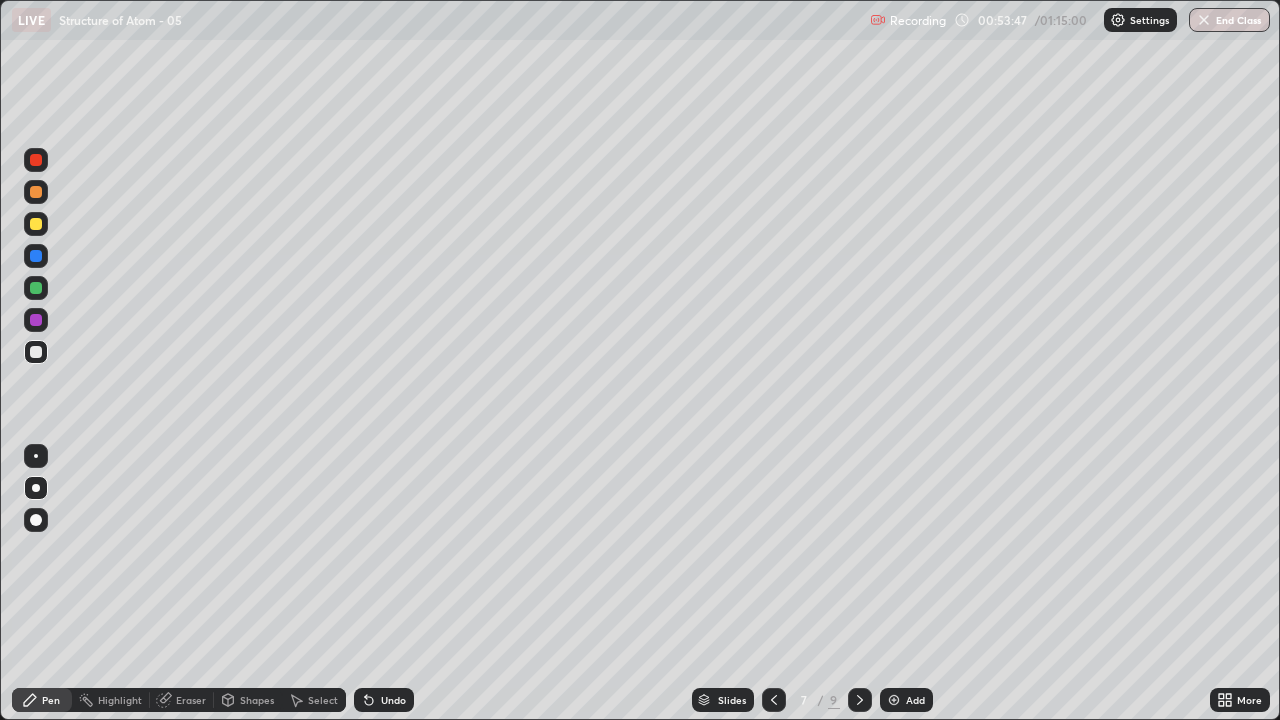 click 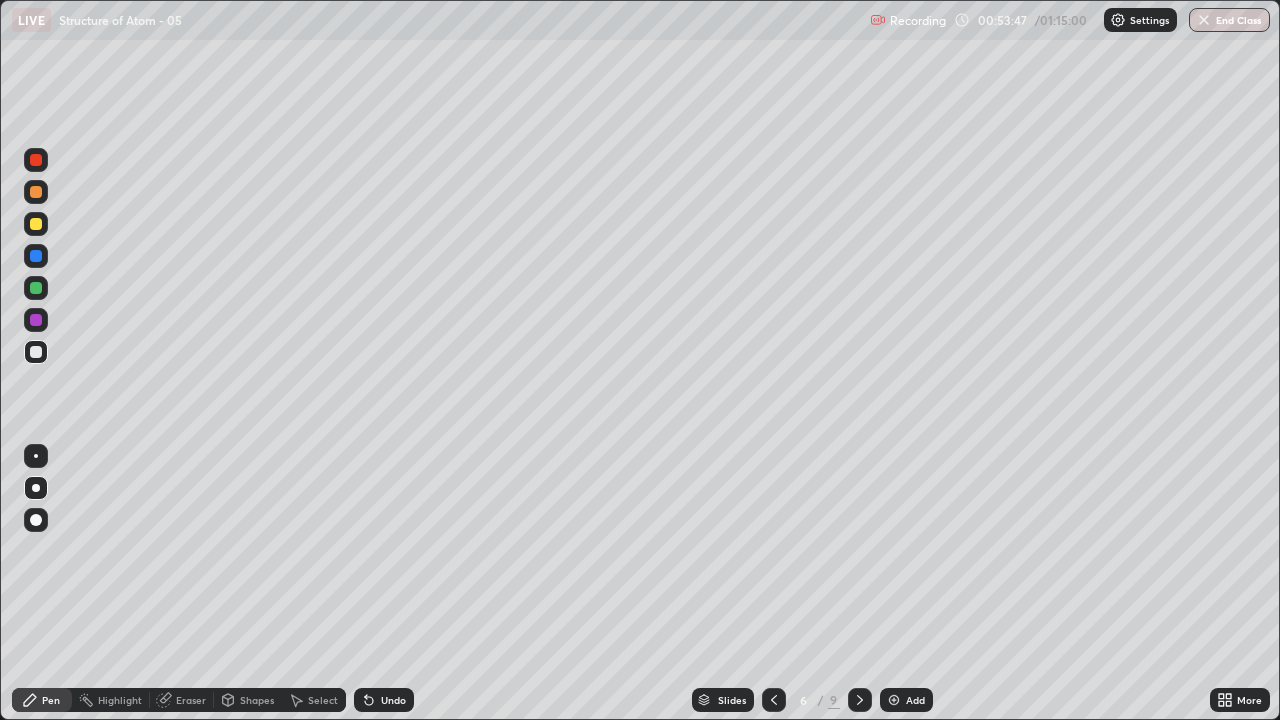 click 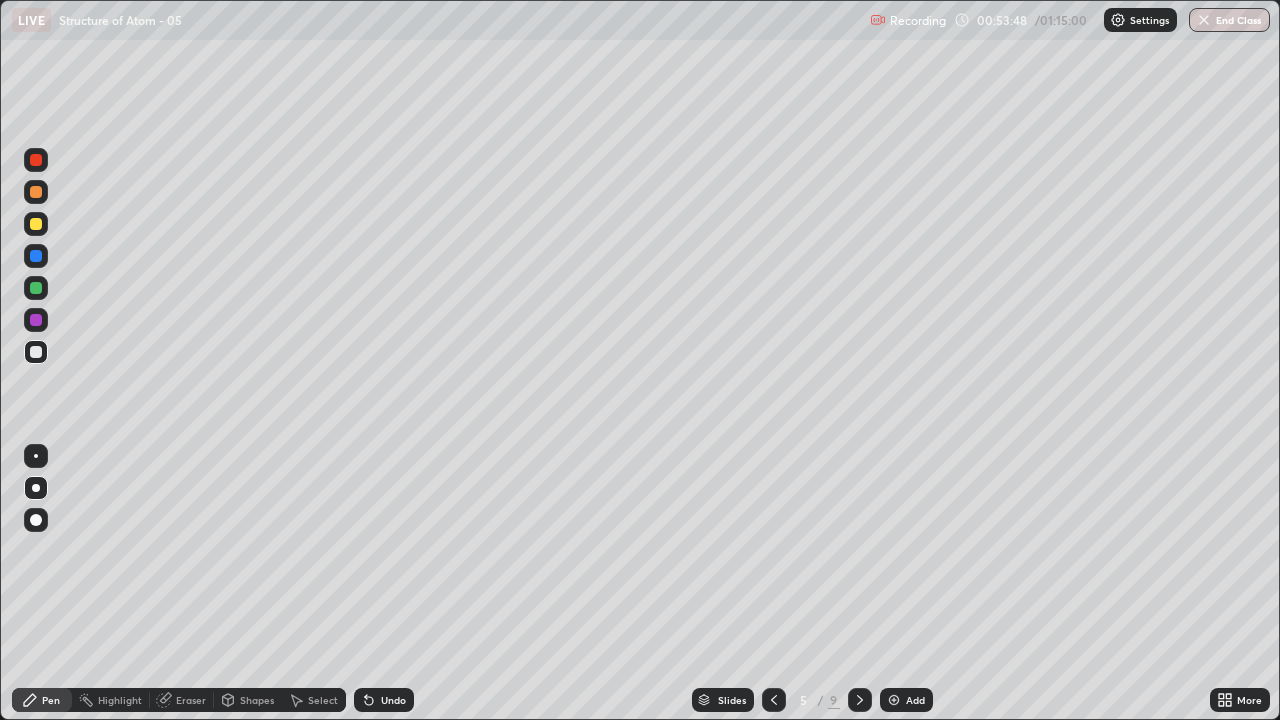 click at bounding box center (774, 700) 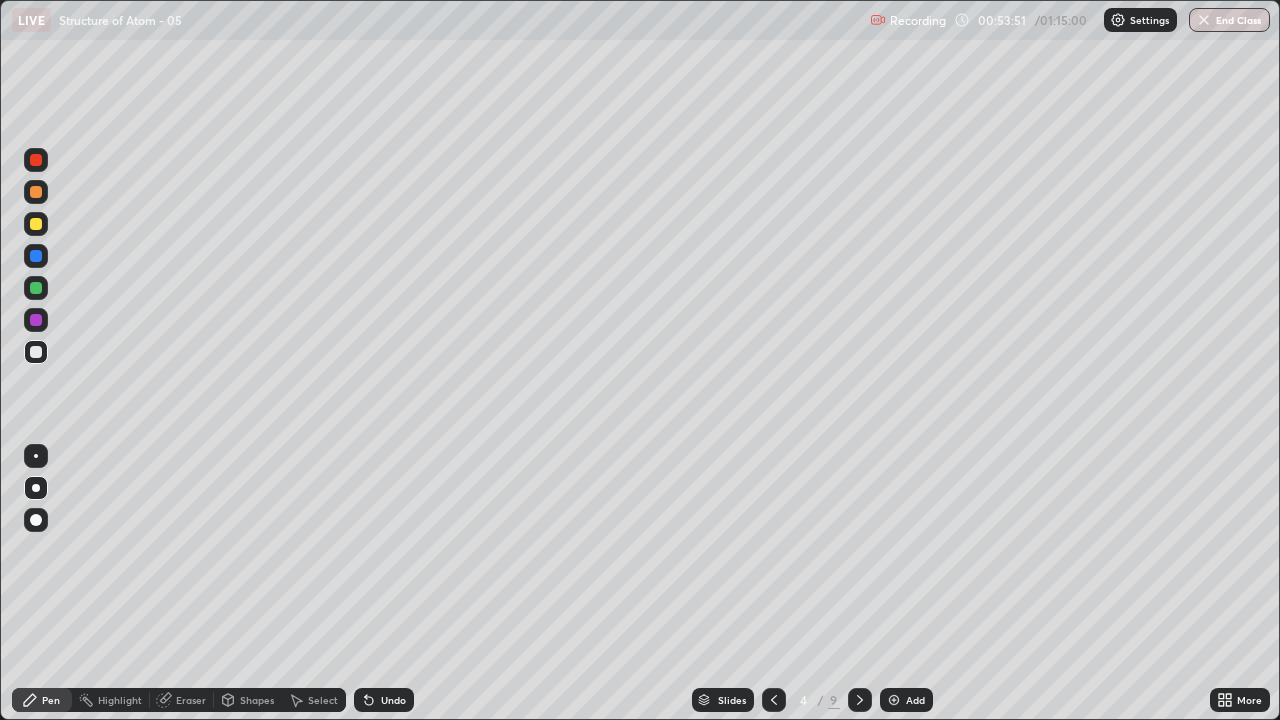 click at bounding box center (860, 700) 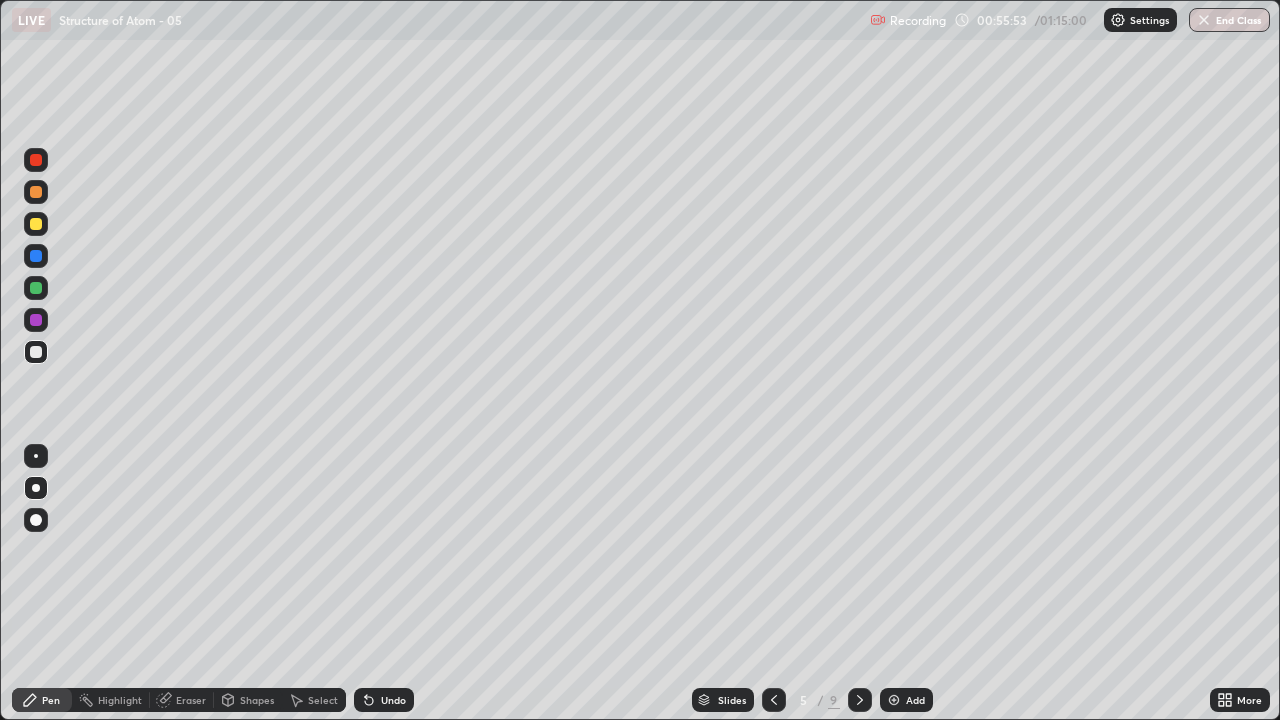 click 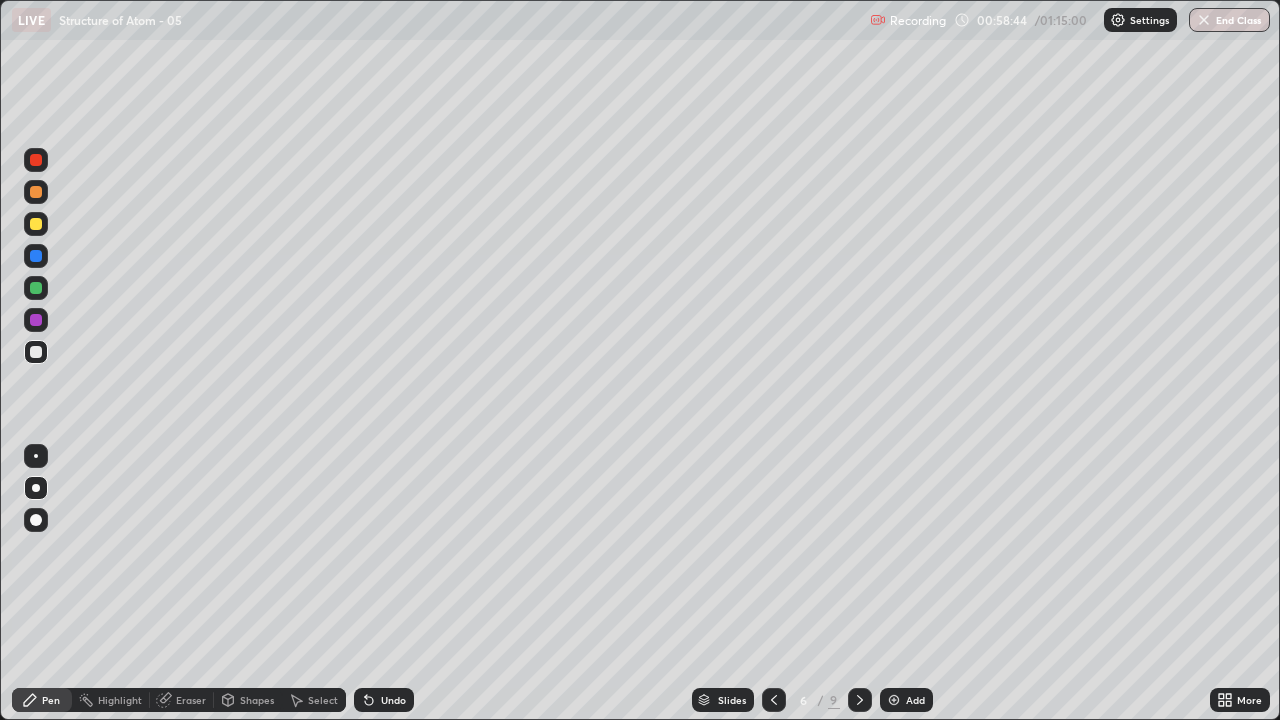 click 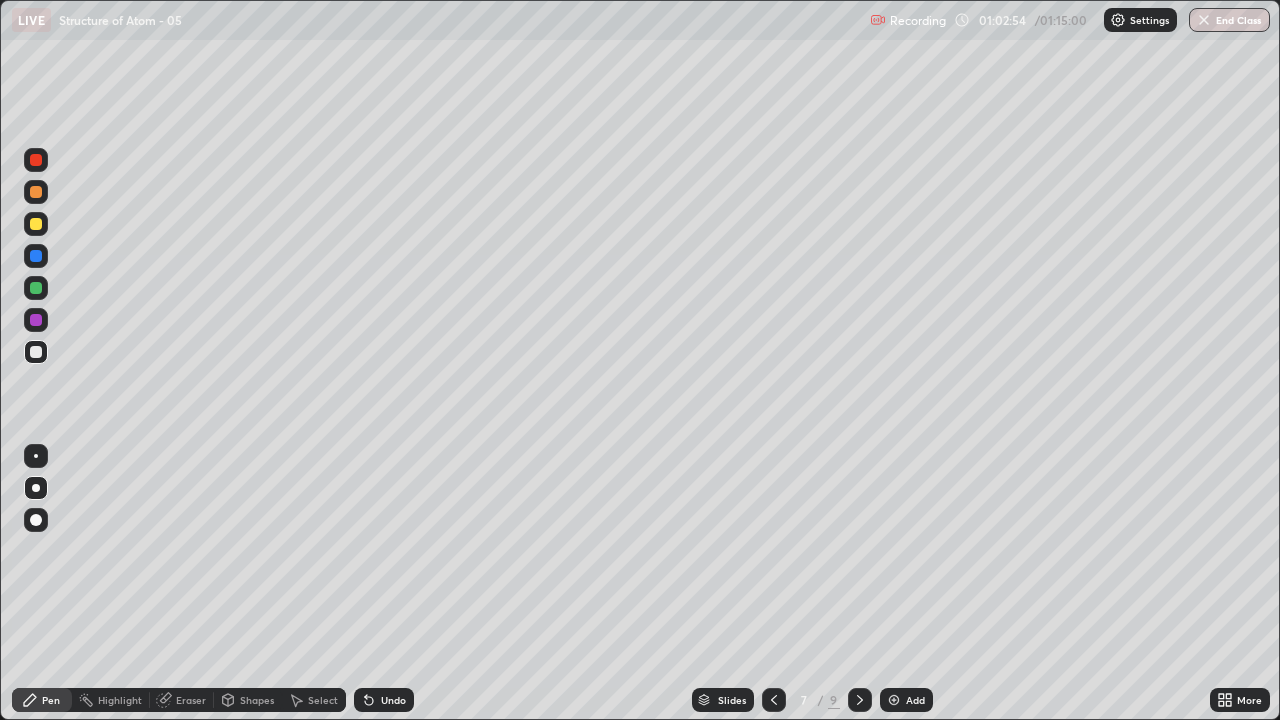 click 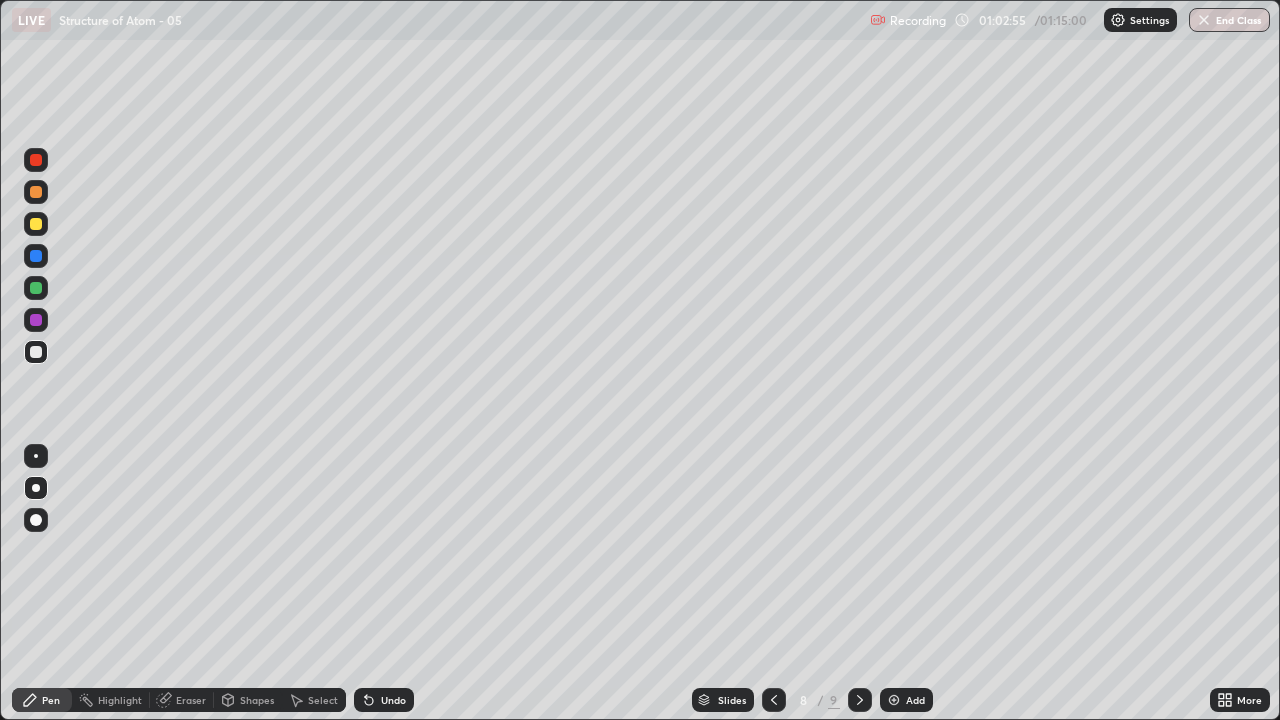 click 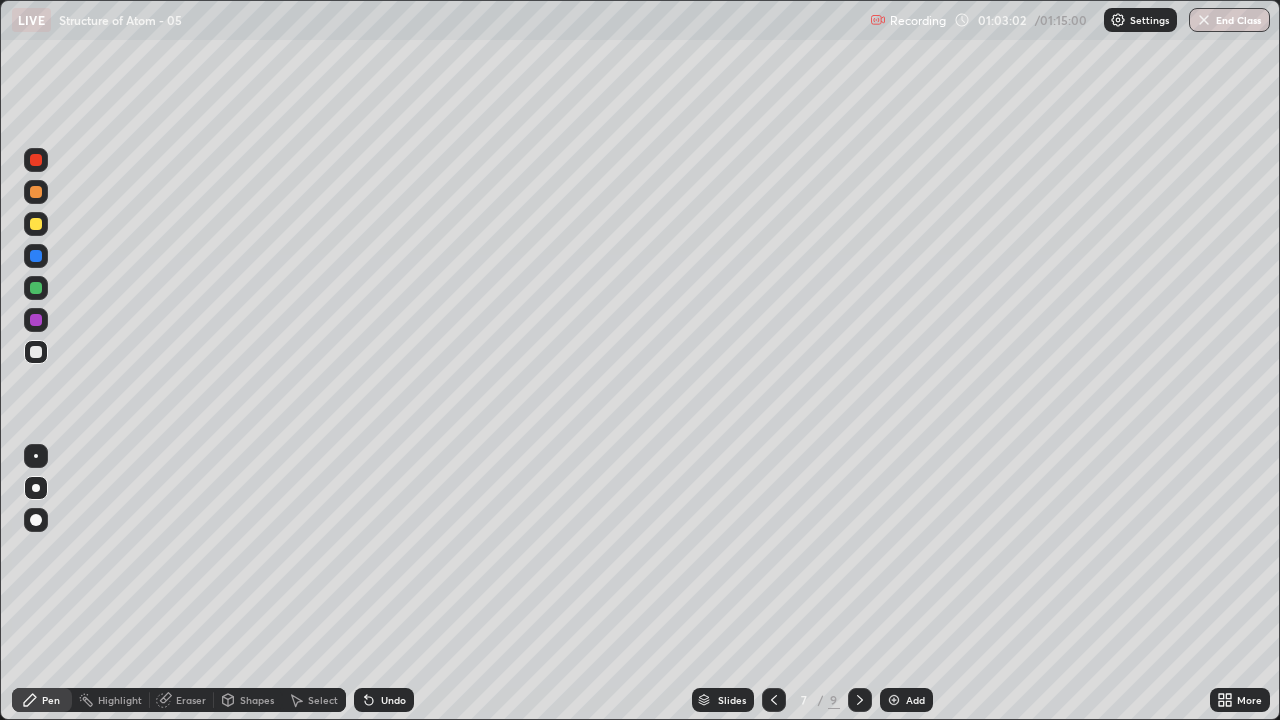 click 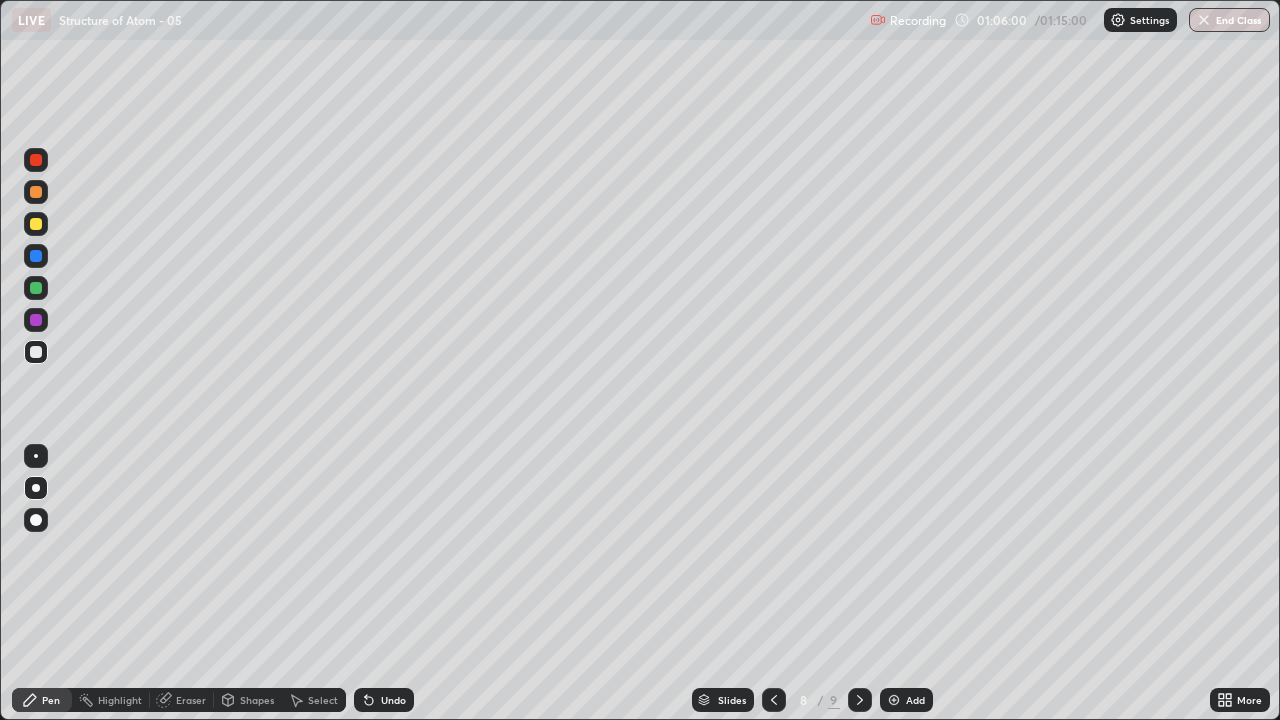 click 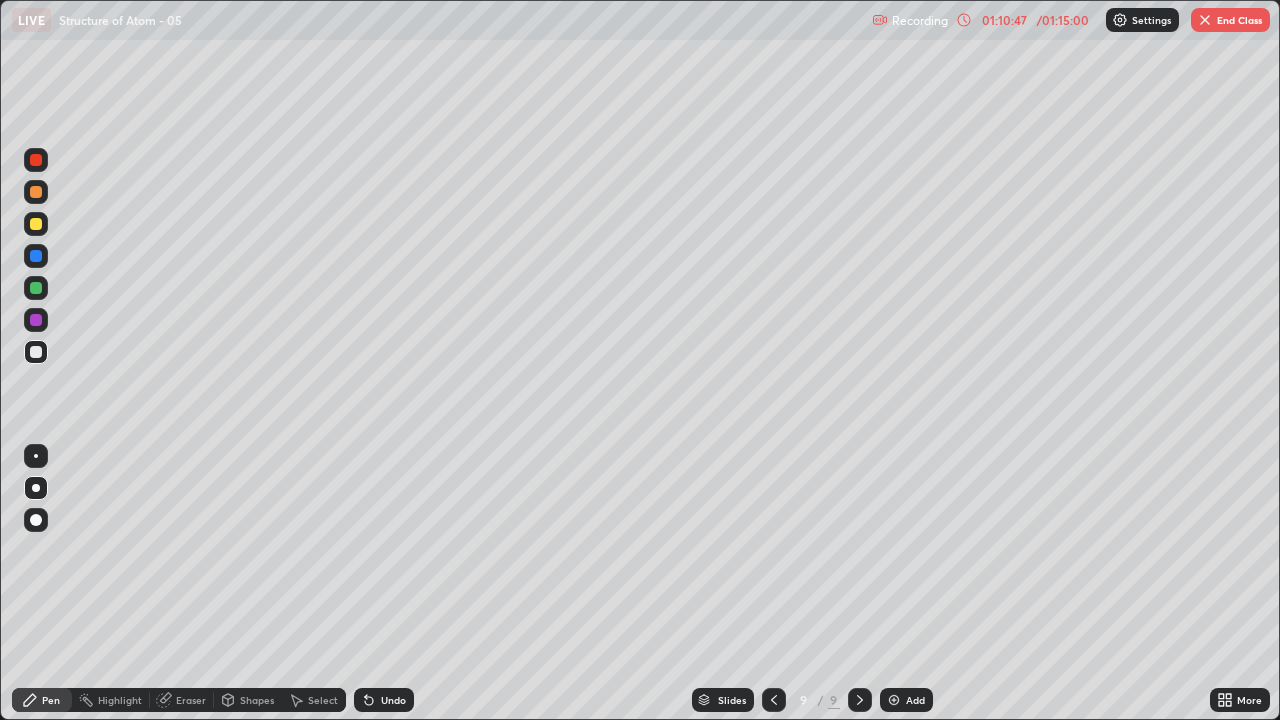 click at bounding box center (894, 700) 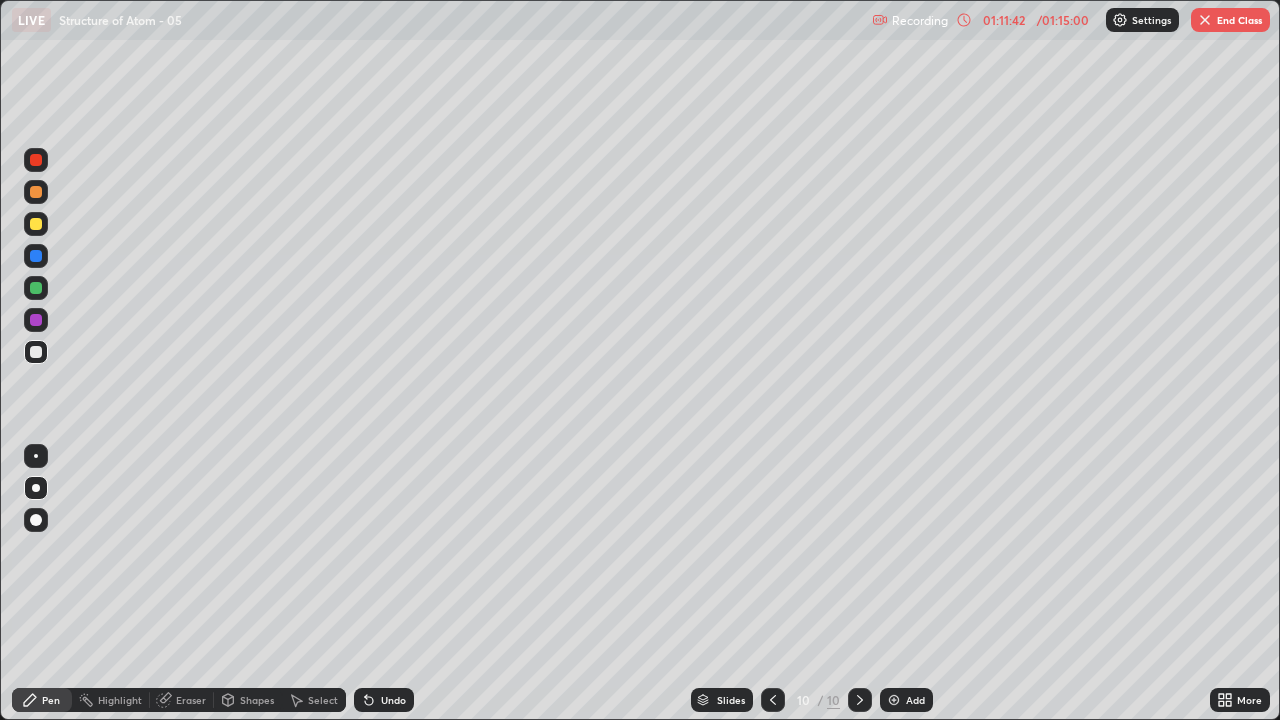click on "Undo" at bounding box center [384, 700] 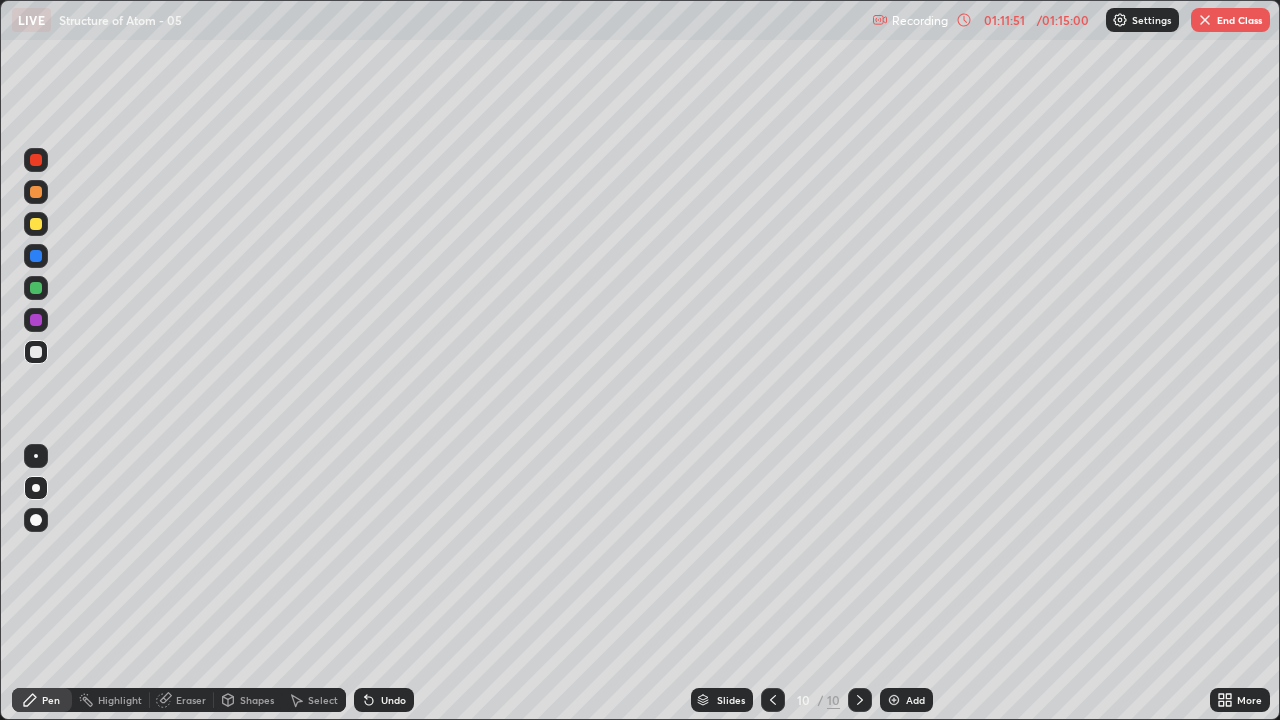 click 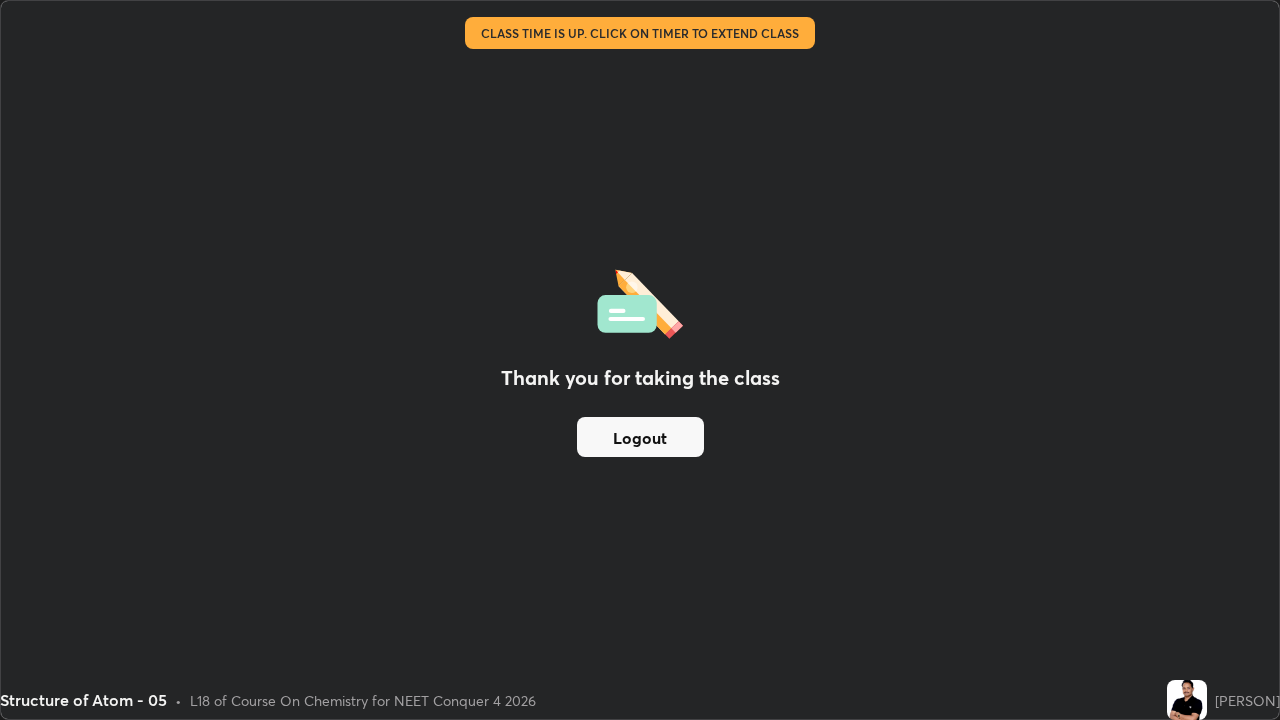 click on "Logout" at bounding box center [640, 437] 